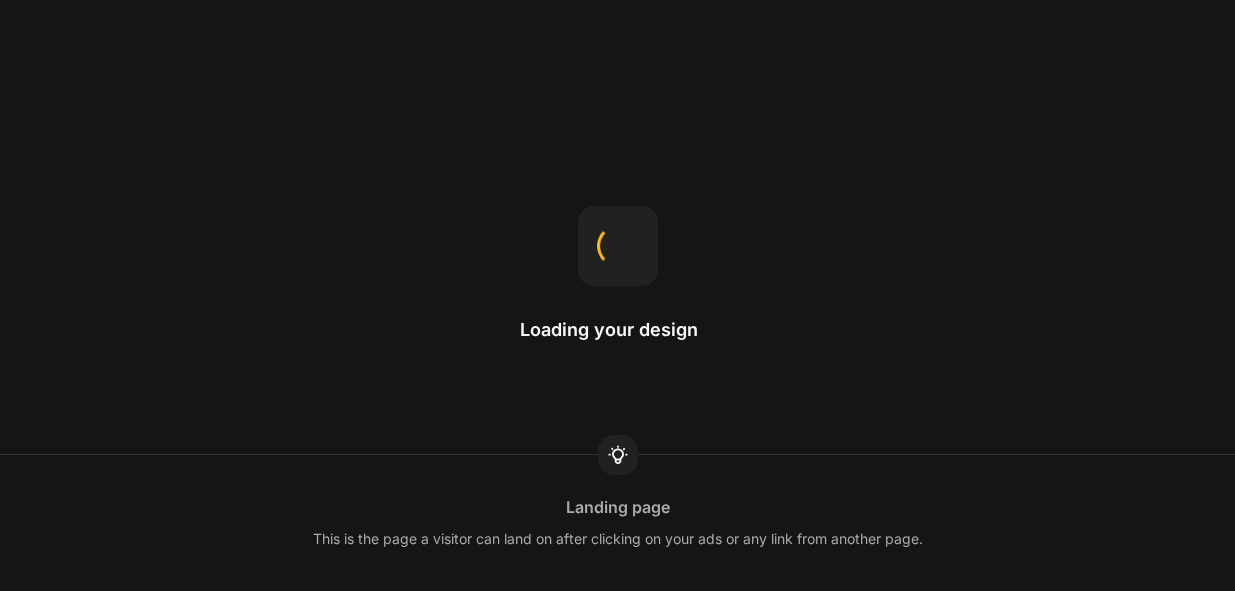 scroll, scrollTop: 0, scrollLeft: 0, axis: both 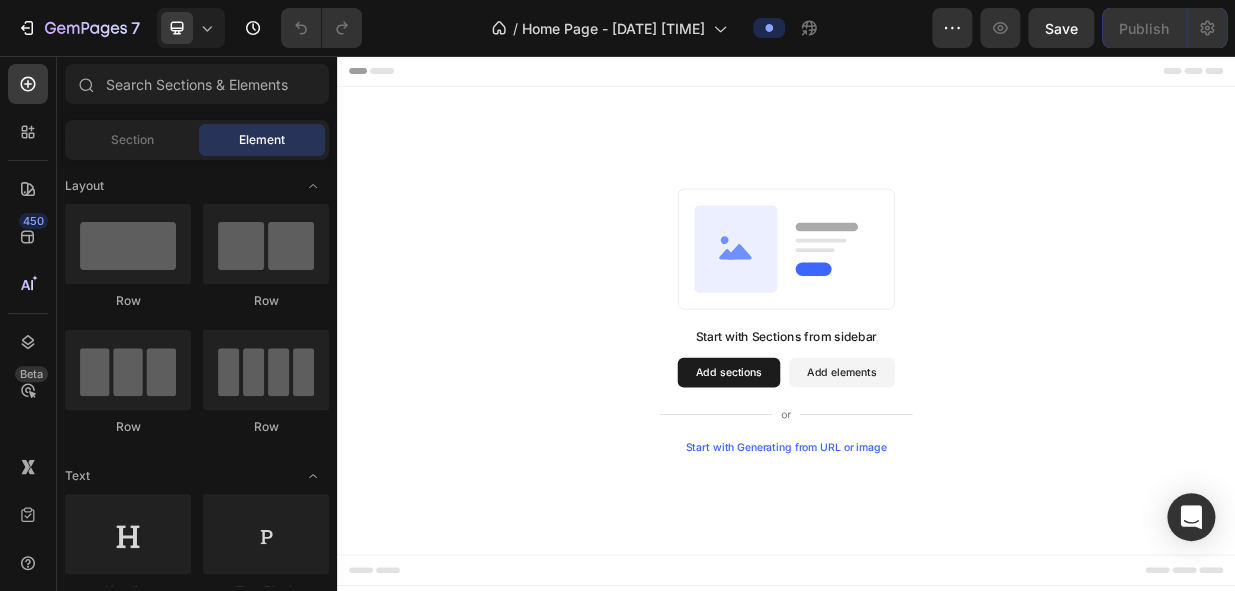 click on "Add elements" at bounding box center (1011, 479) 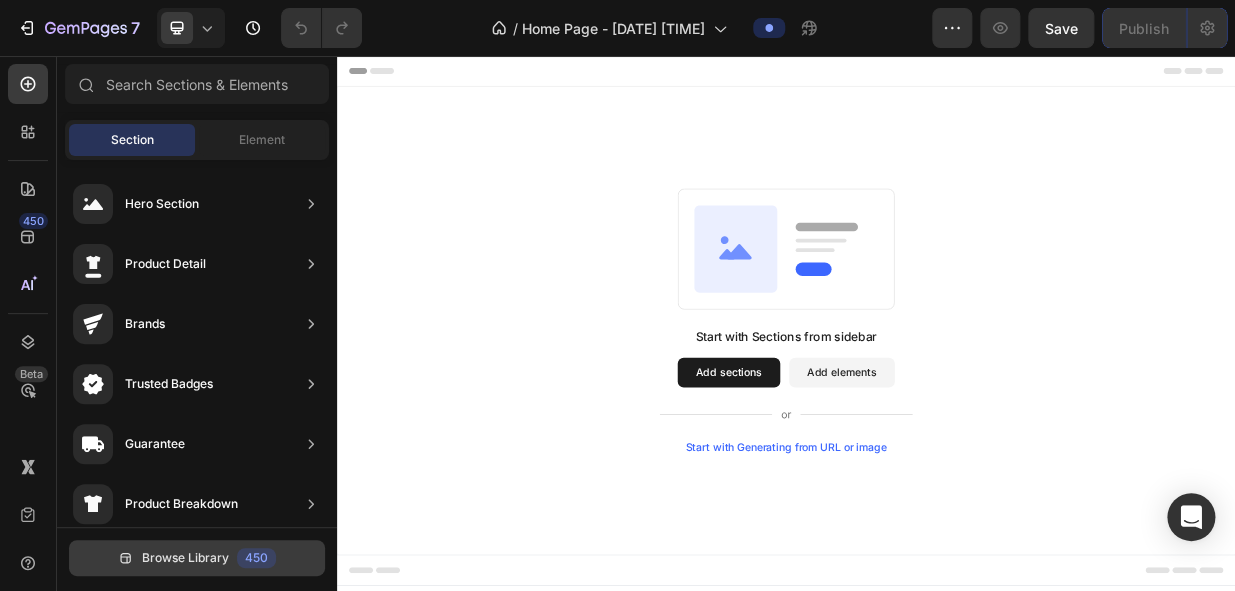 click on "Browse Library" at bounding box center (185, 558) 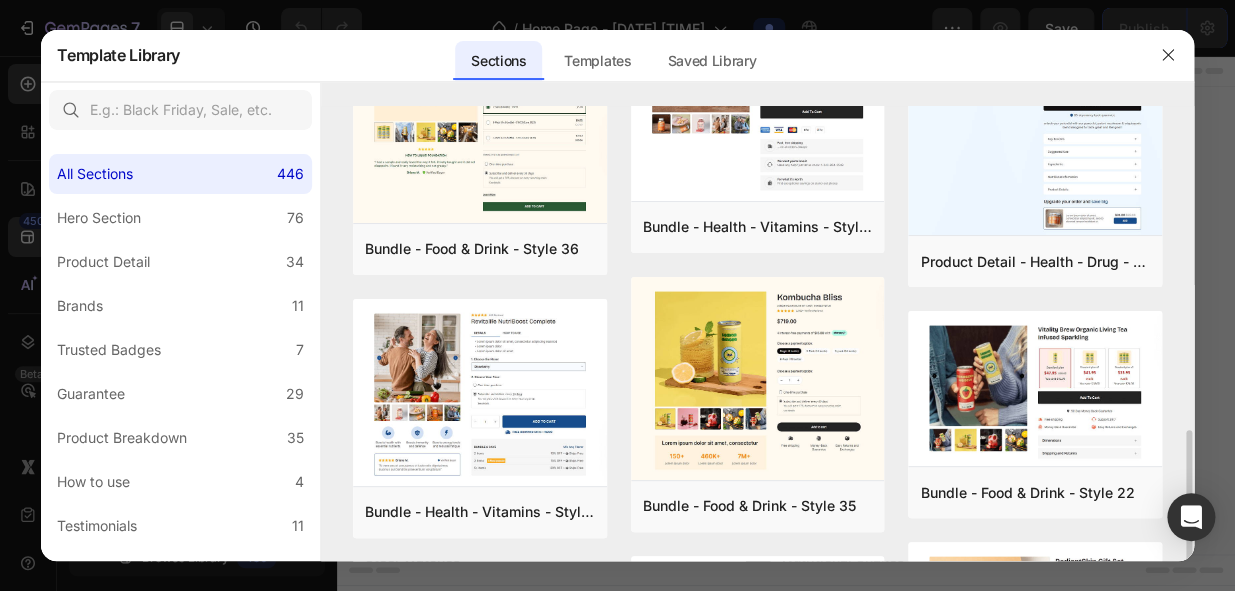 scroll, scrollTop: 710, scrollLeft: 0, axis: vertical 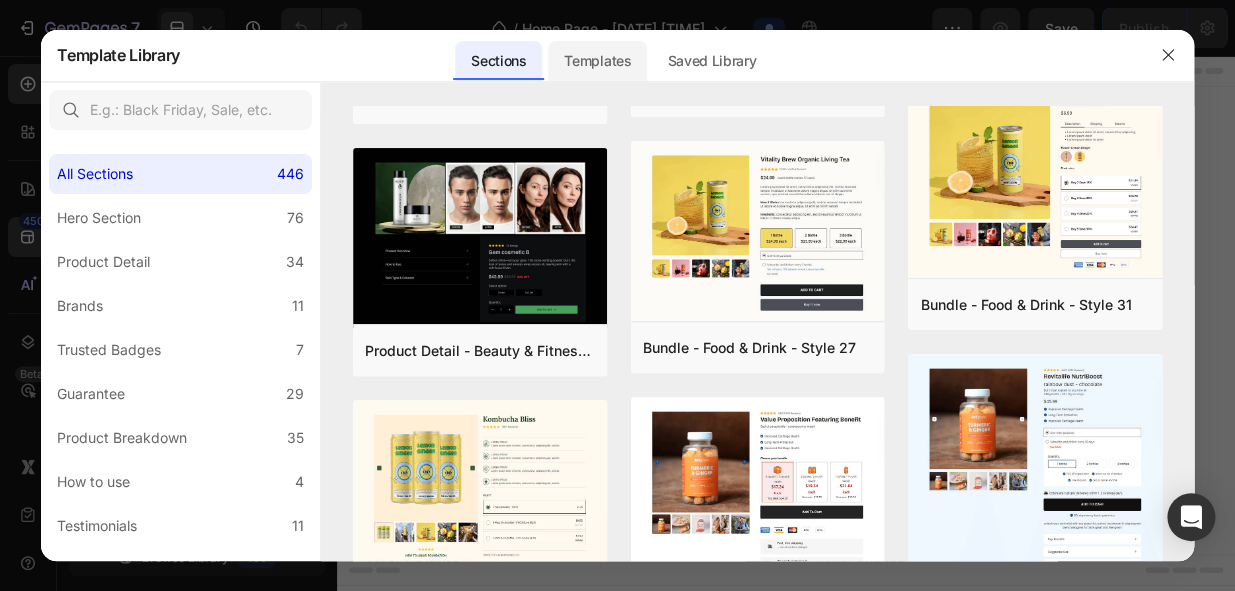 click on "Templates" 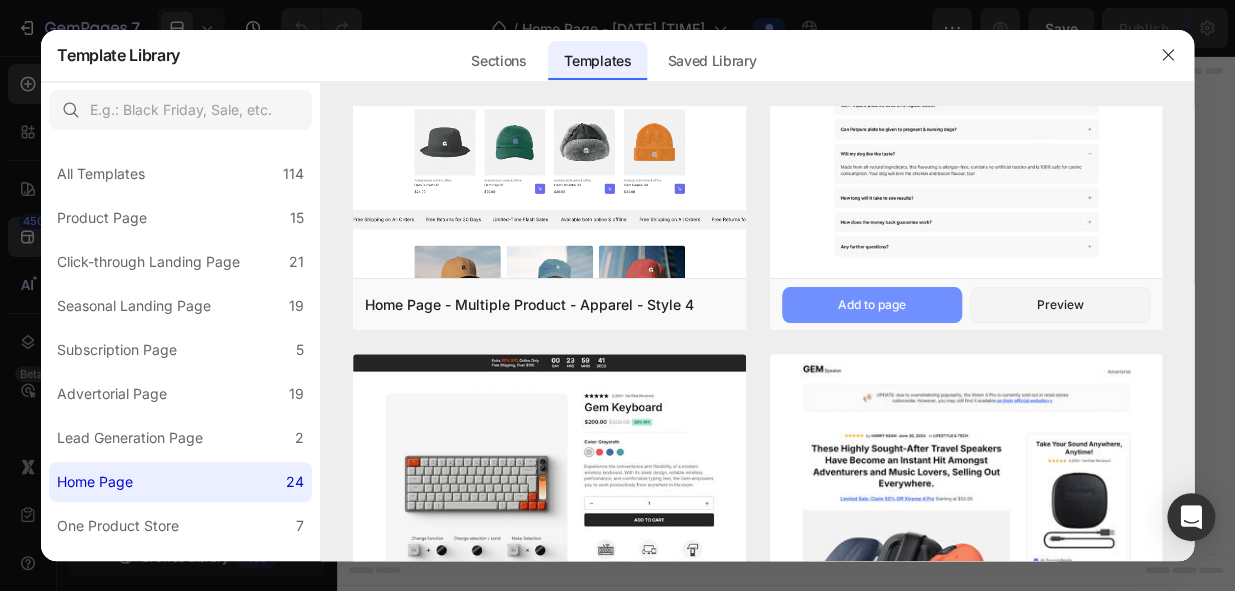 scroll, scrollTop: 454, scrollLeft: 0, axis: vertical 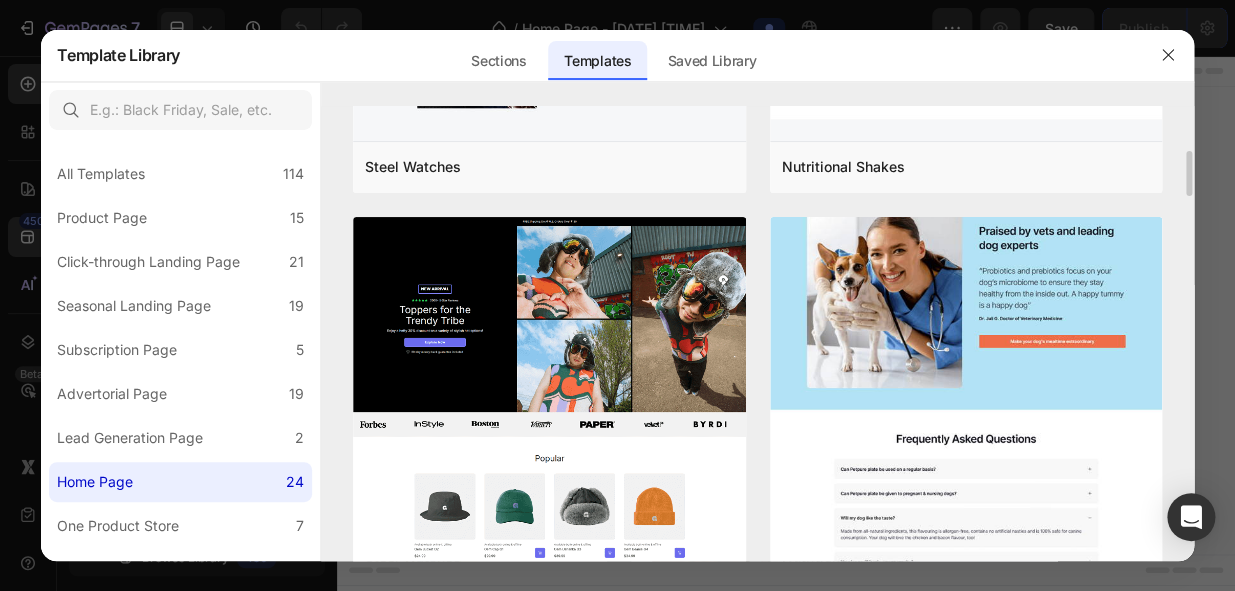 click at bounding box center (966, -315) 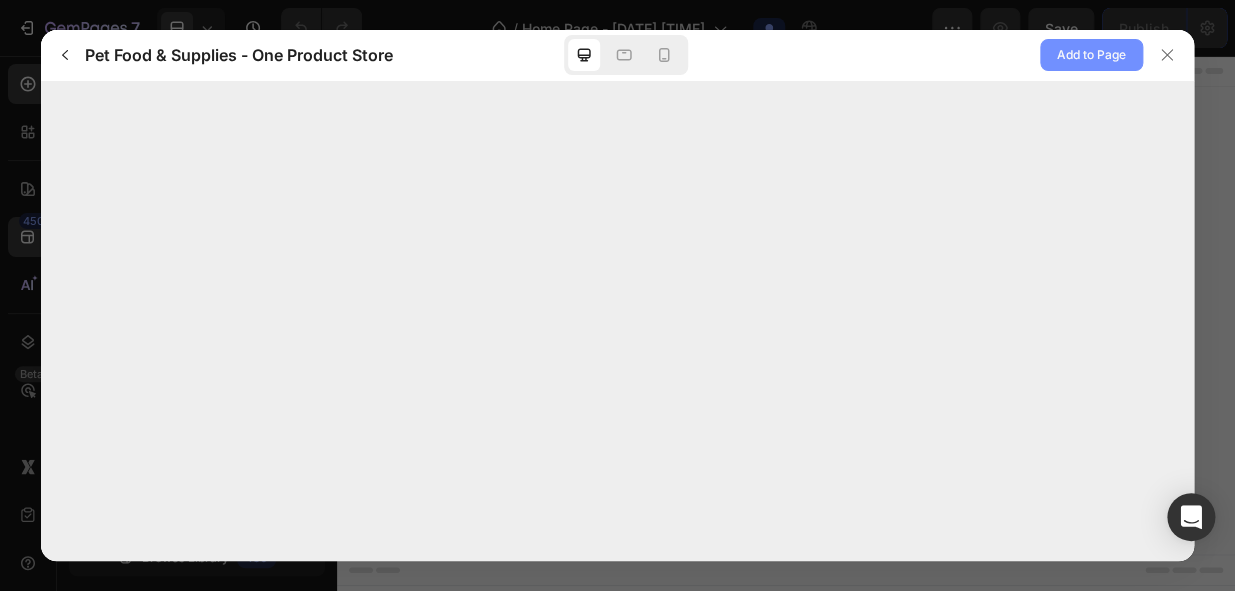 click on "Add to Page" 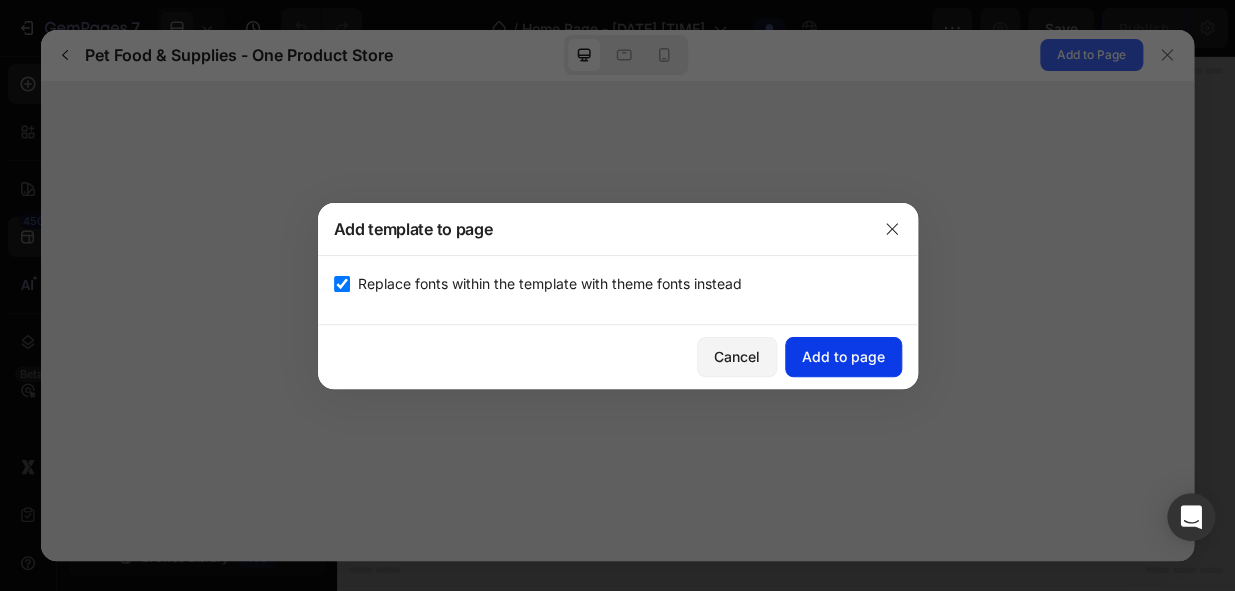 click on "Add to page" at bounding box center (843, 356) 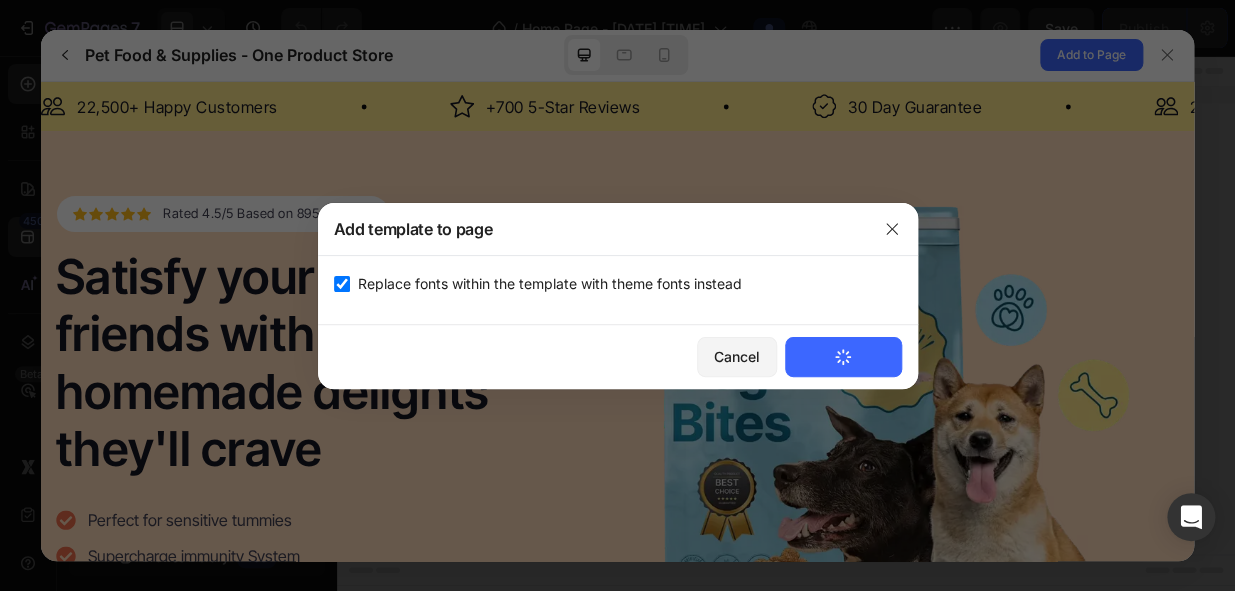 scroll, scrollTop: 0, scrollLeft: 0, axis: both 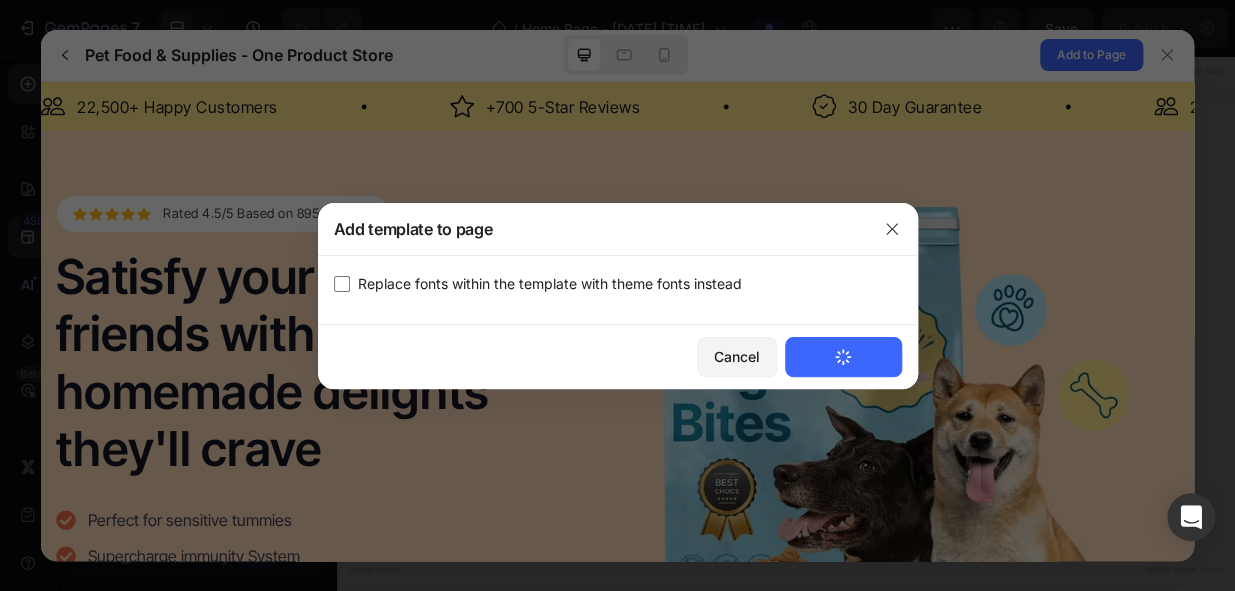 checkbox on "false" 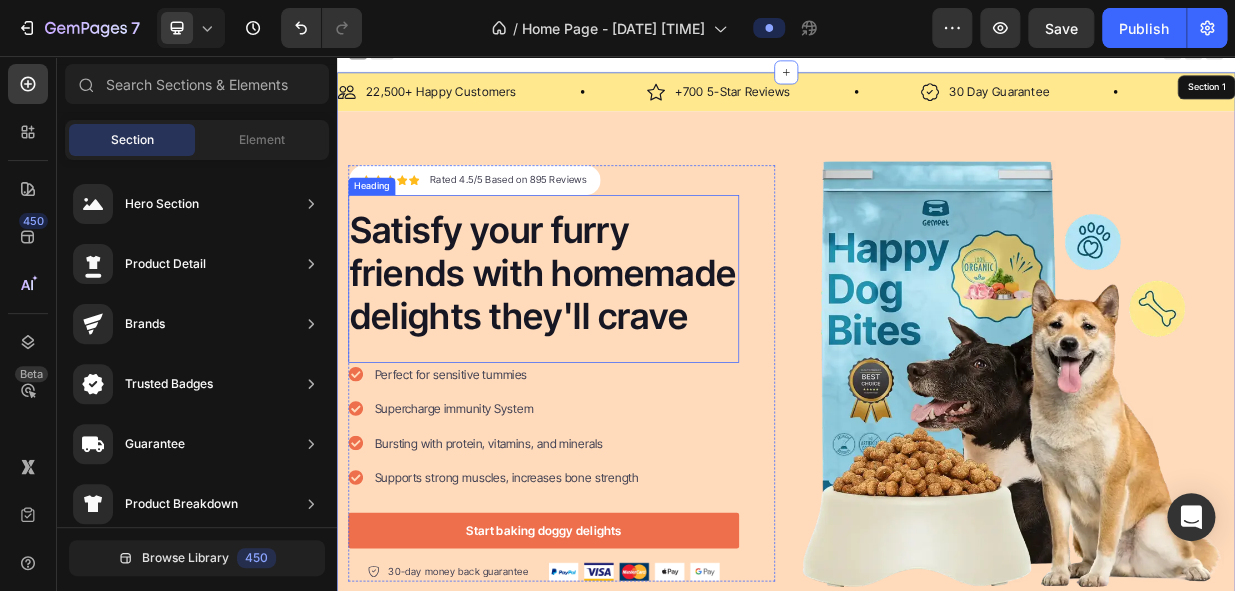 scroll, scrollTop: 0, scrollLeft: 0, axis: both 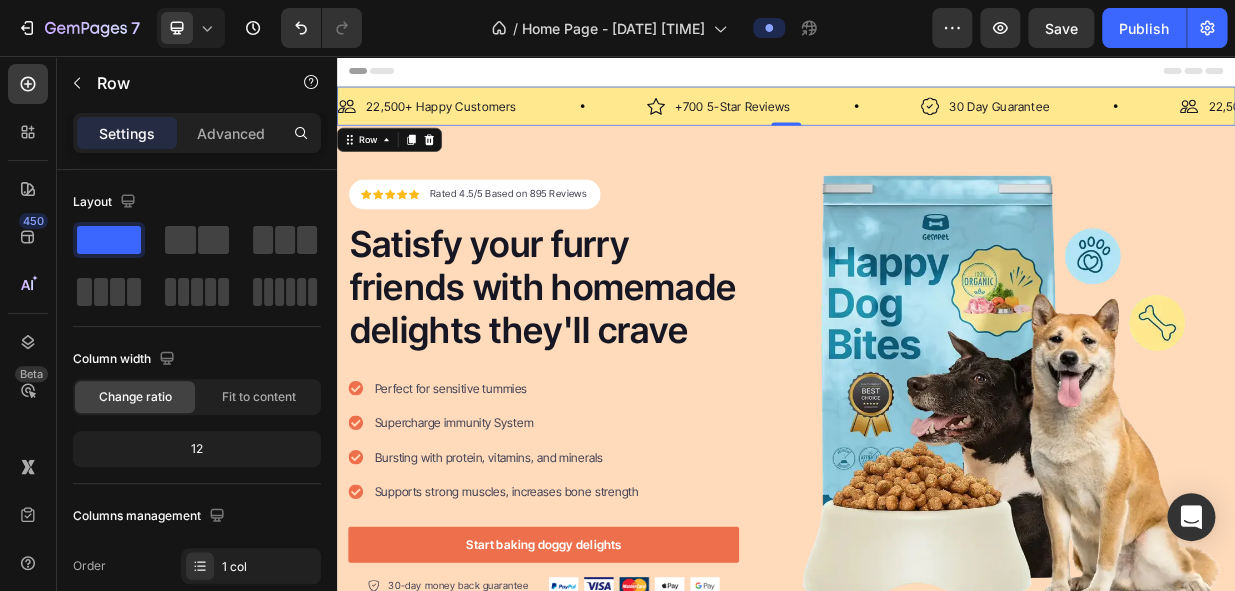 click on "Image 22,500+ Happy Customers Text Block Row
Image +700 5-Star Reviews Text Block Row
Image 30 Day Guarantee Text Block Row
Image 22,500+ Happy Customers Text Block Row
Image +700 5-Star Reviews Text Block Row
Image 30 Day Guarantee Text Block Row
Image 22,500+ Happy Customers Text Block Row
Image +700 5-Star Reviews Text Block Row
Image 30 Day Guarantee Text Block Row
Image 22,500+ Happy Customers Text Block Row
Image +700 5-Star Reviews Text Block Row
Image 30 Day Guarantee Text Block Row
Image 22,500+ Happy Customers Text Block Row
Image +700 5-Star Reviews Text Block Row
Image 30 Day Guarantee Text Block Row
Image 22,500+ Happy Customers Text Block Row
Image +700 5-Star Reviews Text Block Row
Image 30 Day Guarantee Text Block Row Marquee" at bounding box center (937, 123) 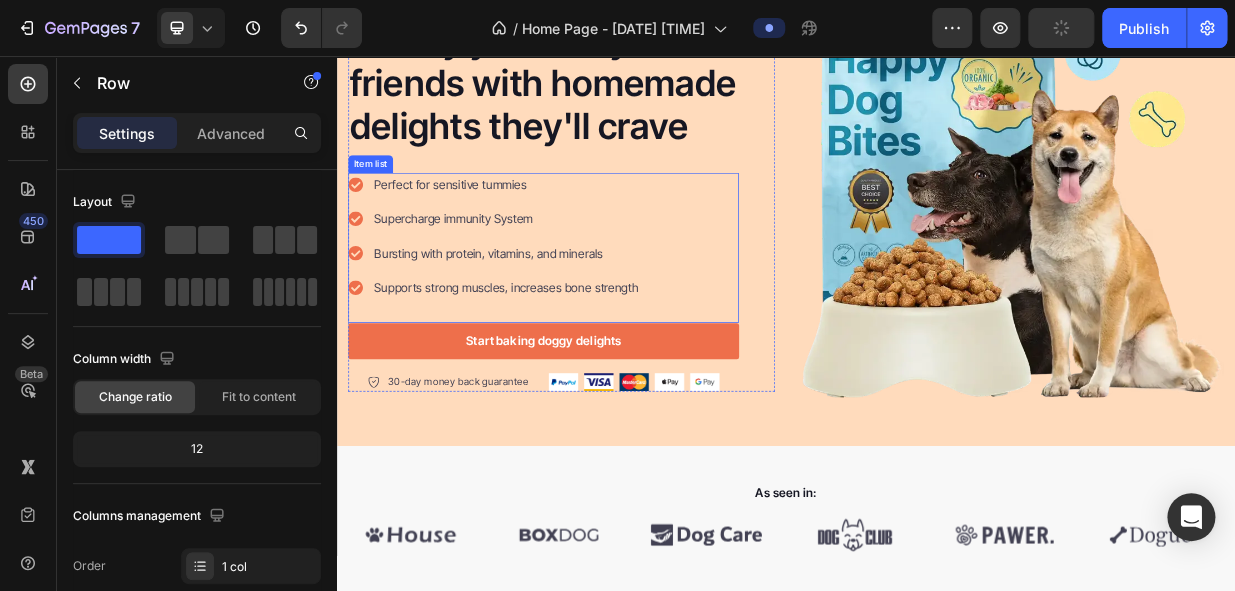 scroll, scrollTop: 0, scrollLeft: 0, axis: both 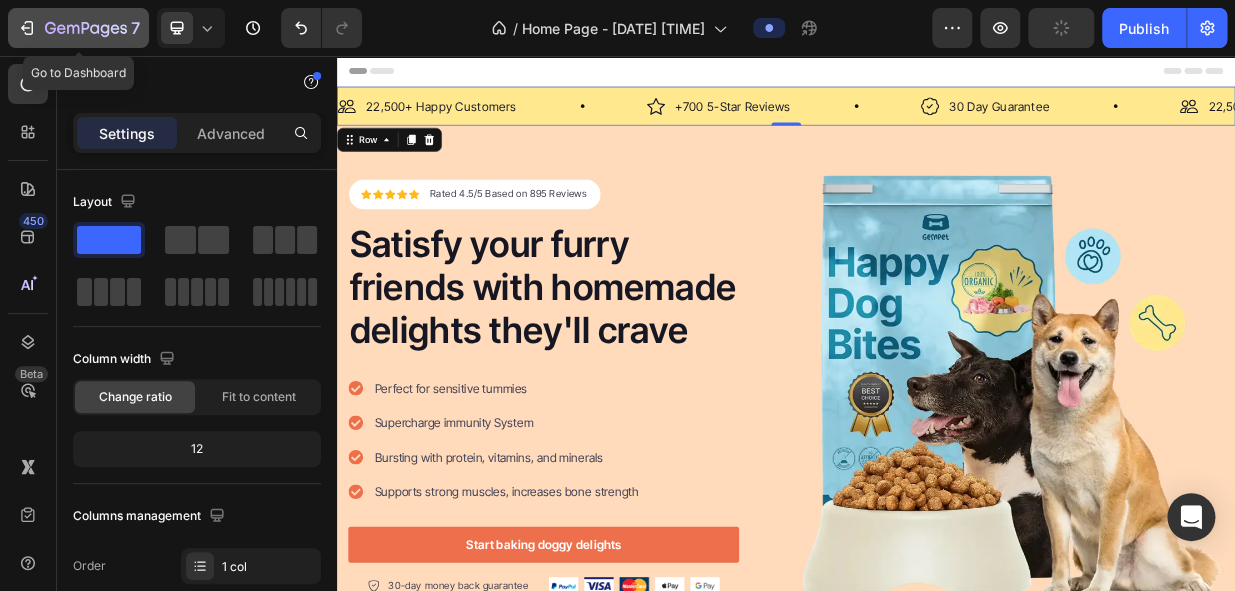 click 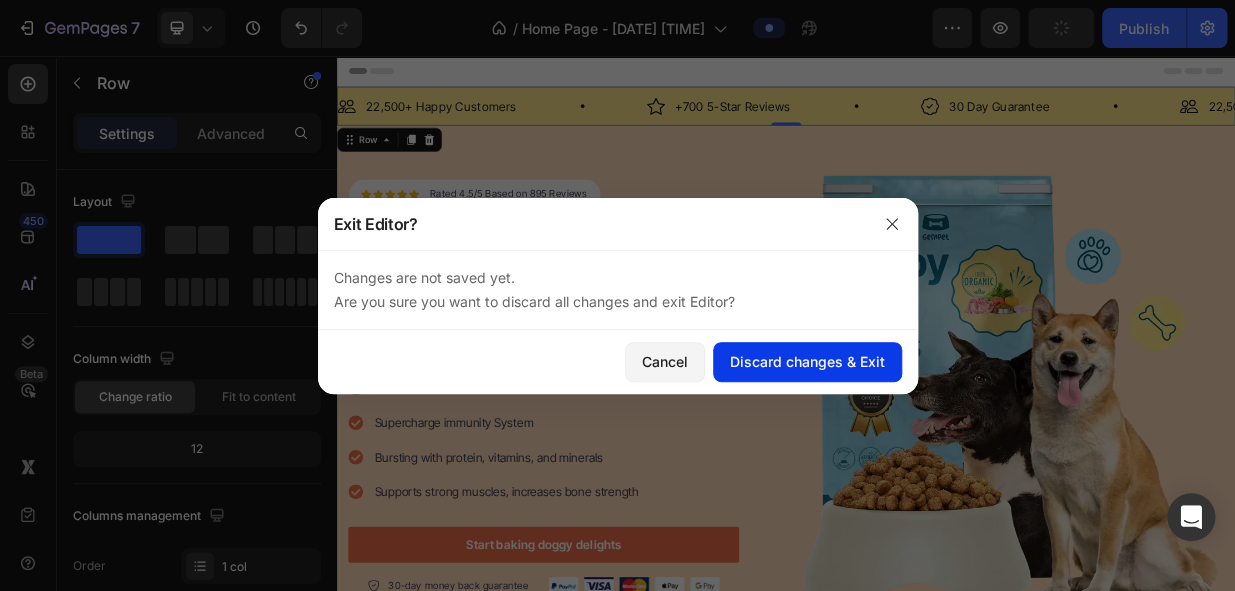 click on "Discard changes & Exit" at bounding box center (807, 361) 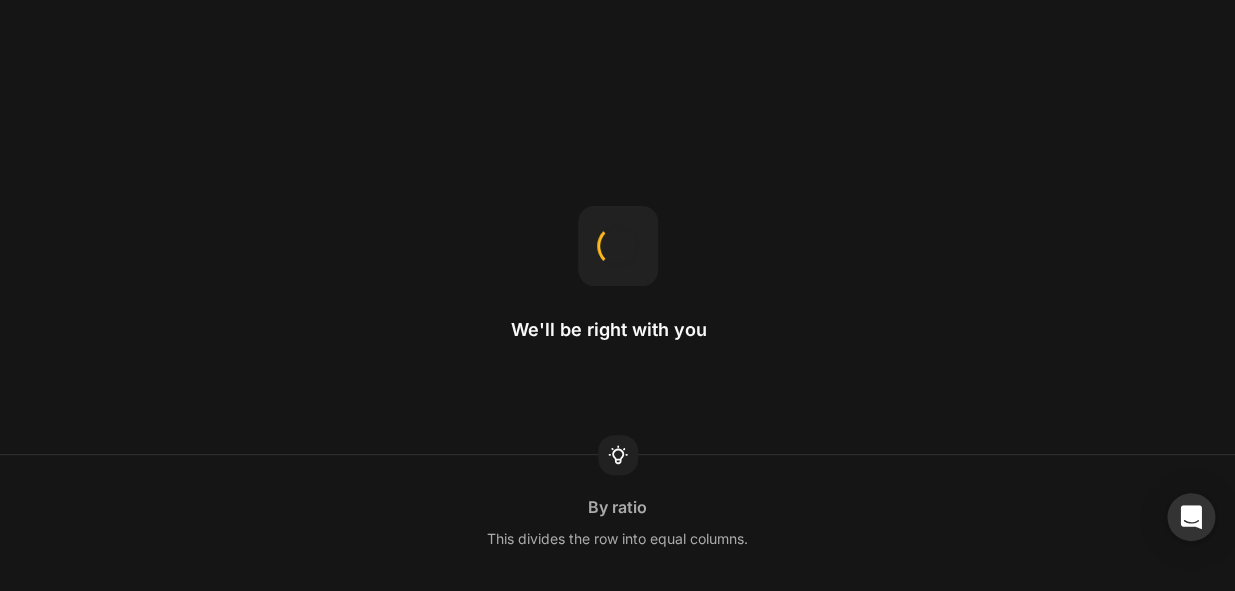 scroll, scrollTop: 0, scrollLeft: 0, axis: both 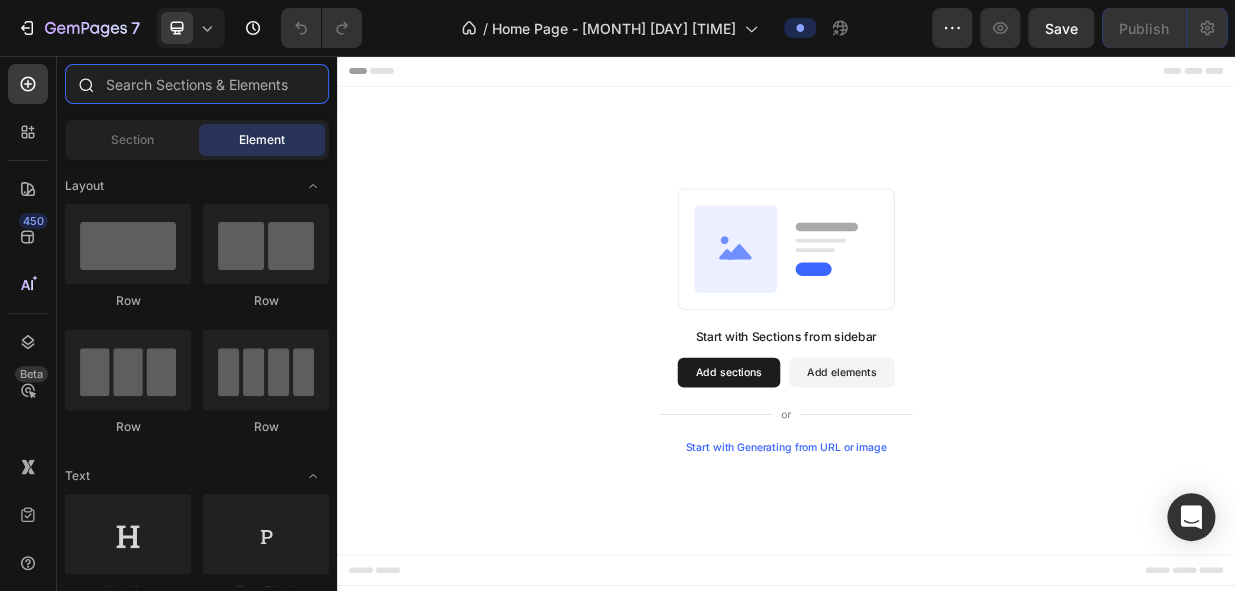 click at bounding box center [197, 84] 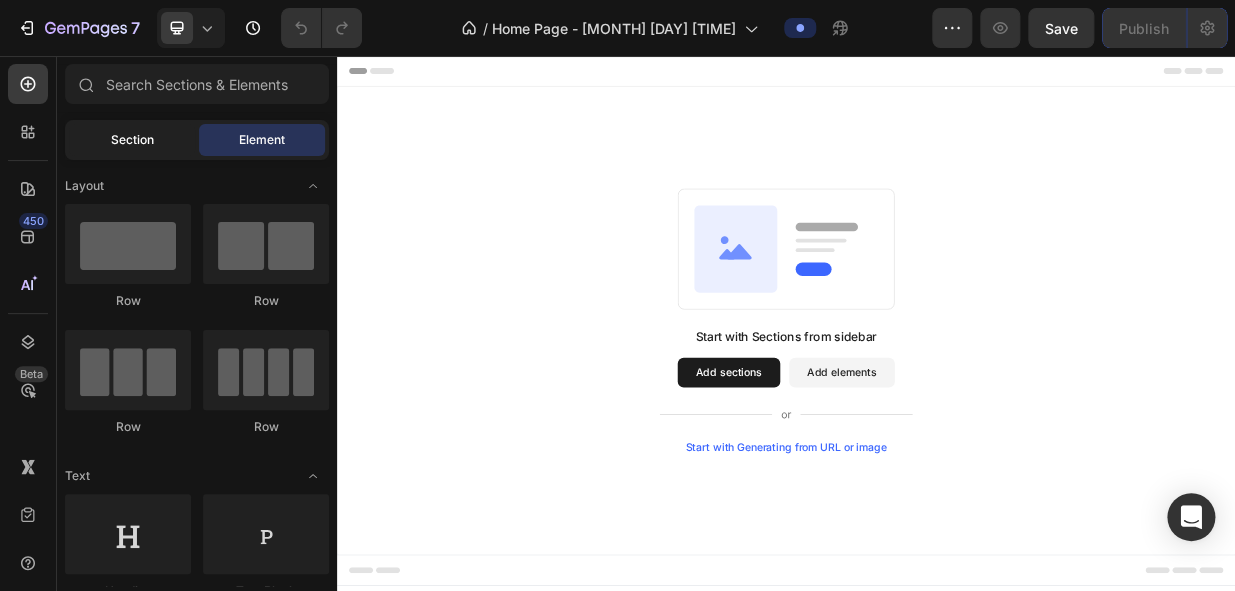 click on "Section" at bounding box center (132, 140) 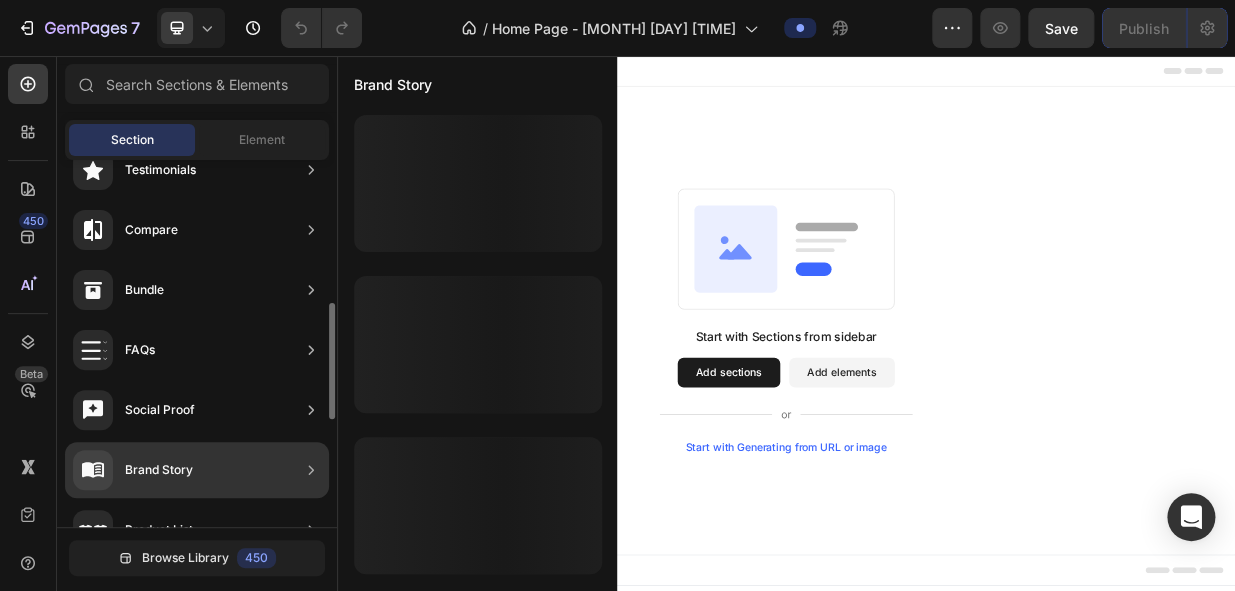 scroll, scrollTop: 792, scrollLeft: 0, axis: vertical 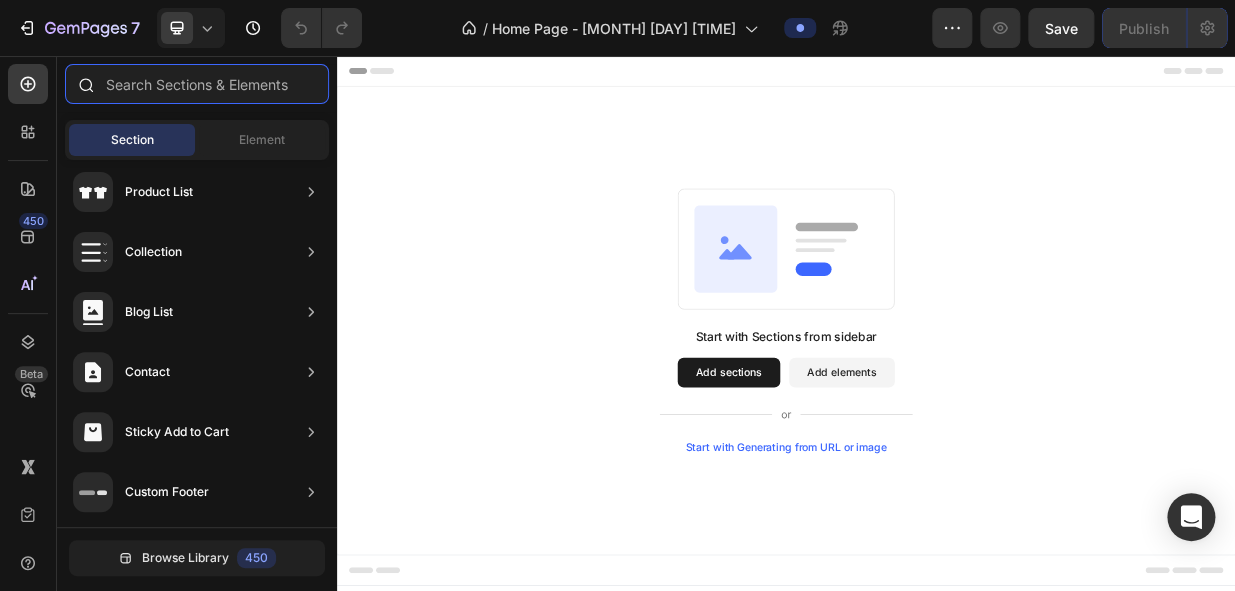 click at bounding box center (197, 84) 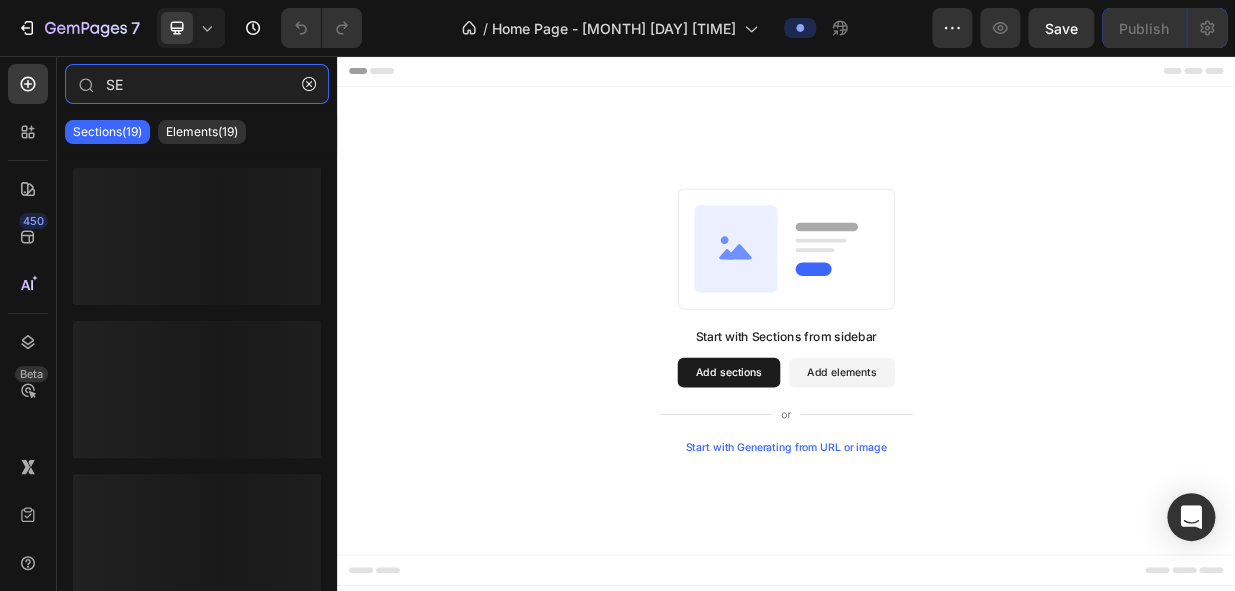 type on "S" 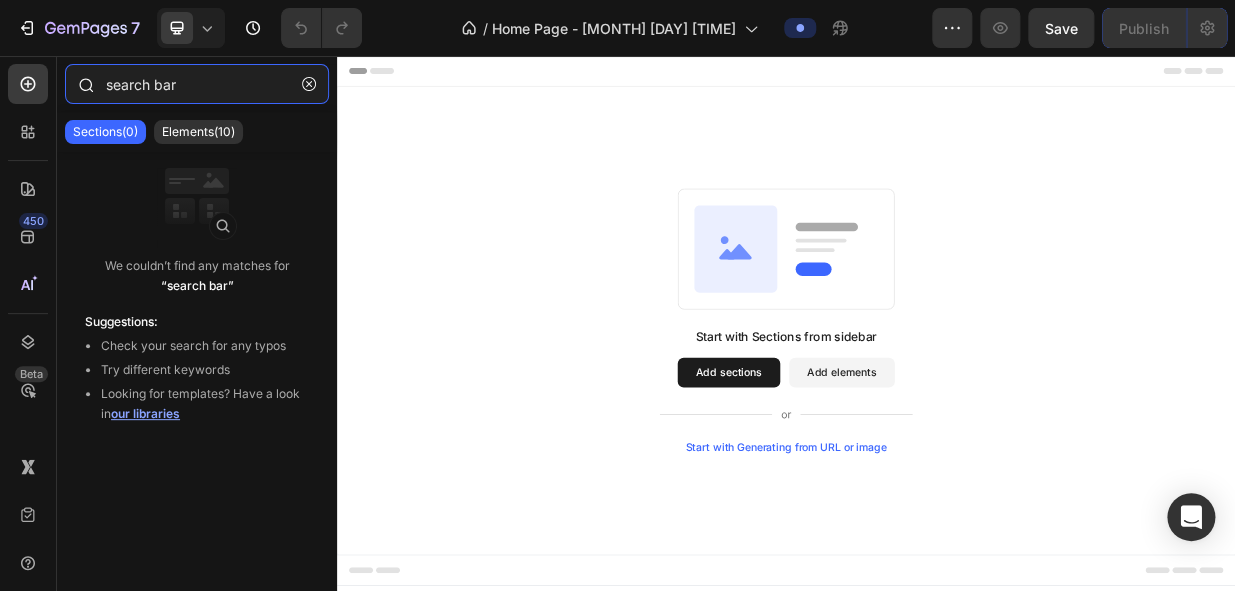 drag, startPoint x: 177, startPoint y: 88, endPoint x: 85, endPoint y: 84, distance: 92.086914 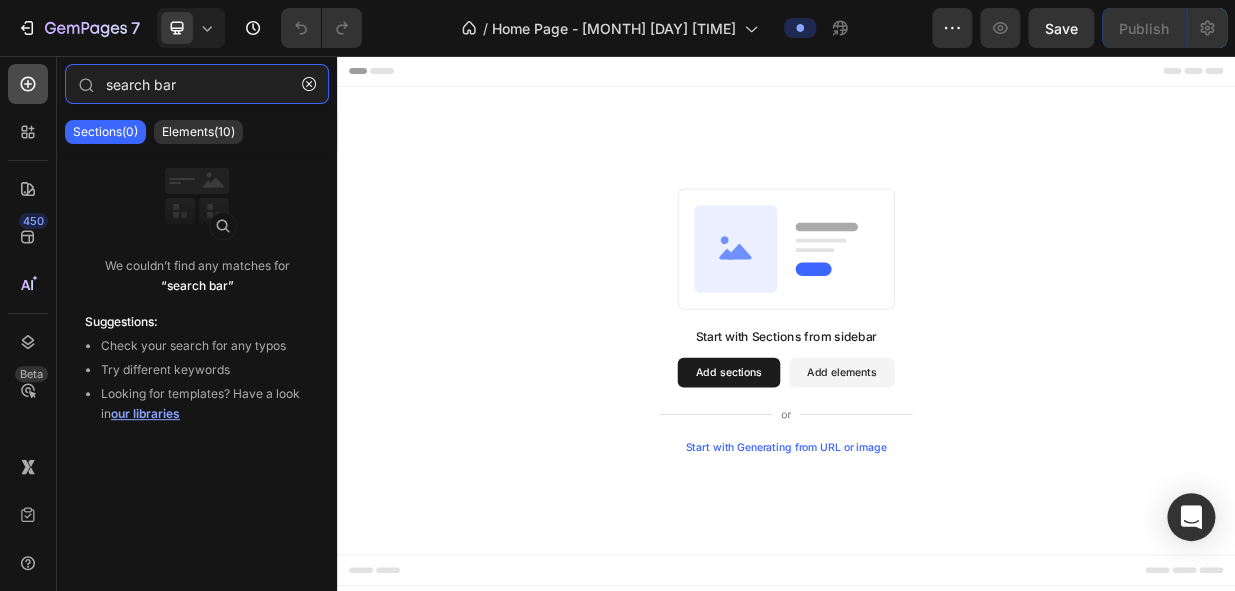 type on "search bar" 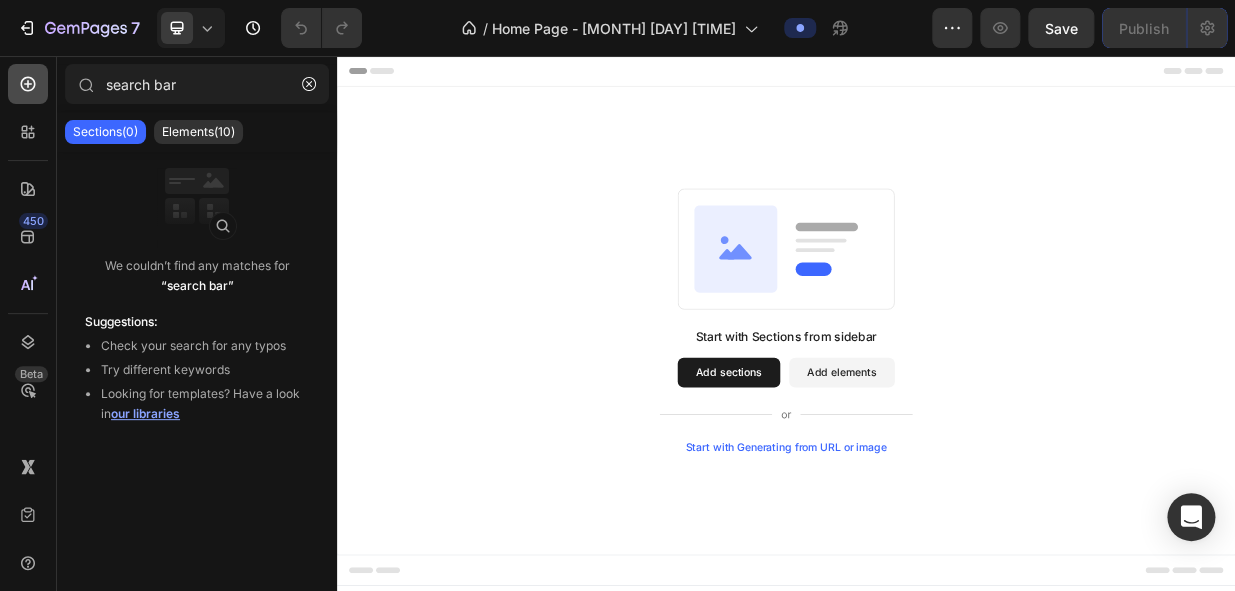 click 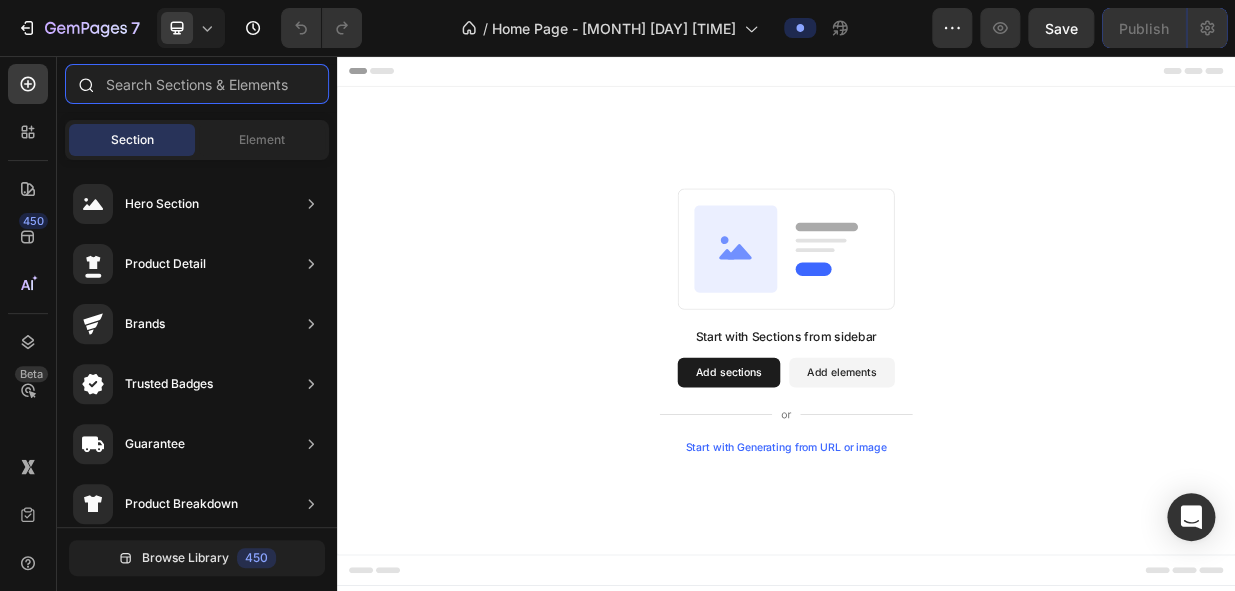 click at bounding box center (197, 84) 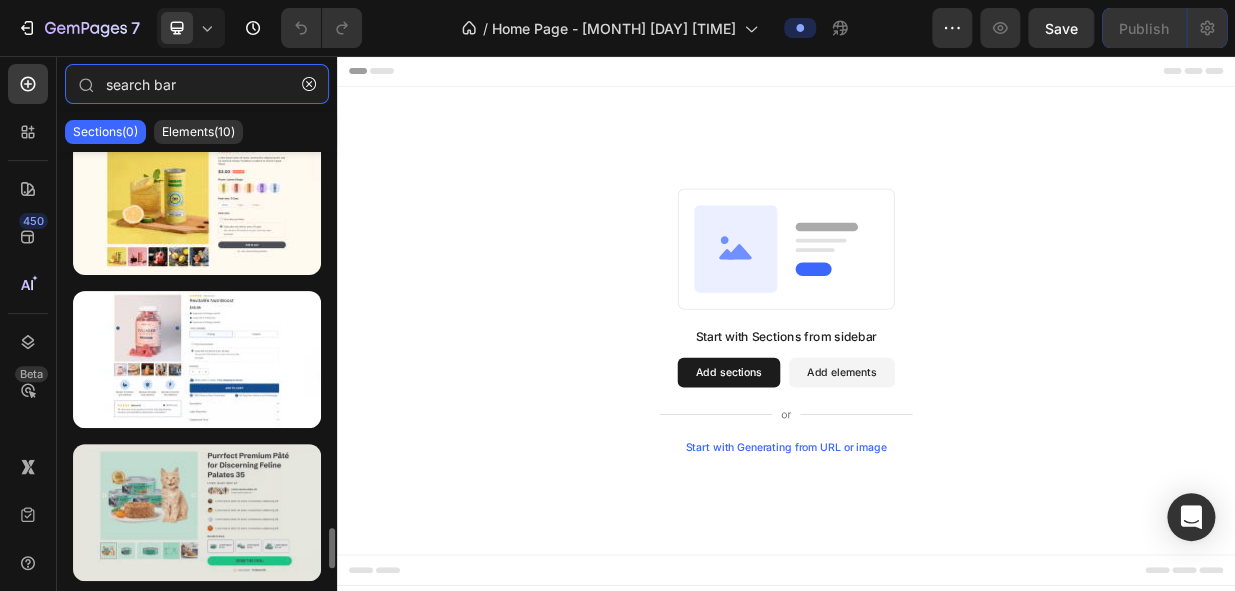 scroll, scrollTop: 4150, scrollLeft: 0, axis: vertical 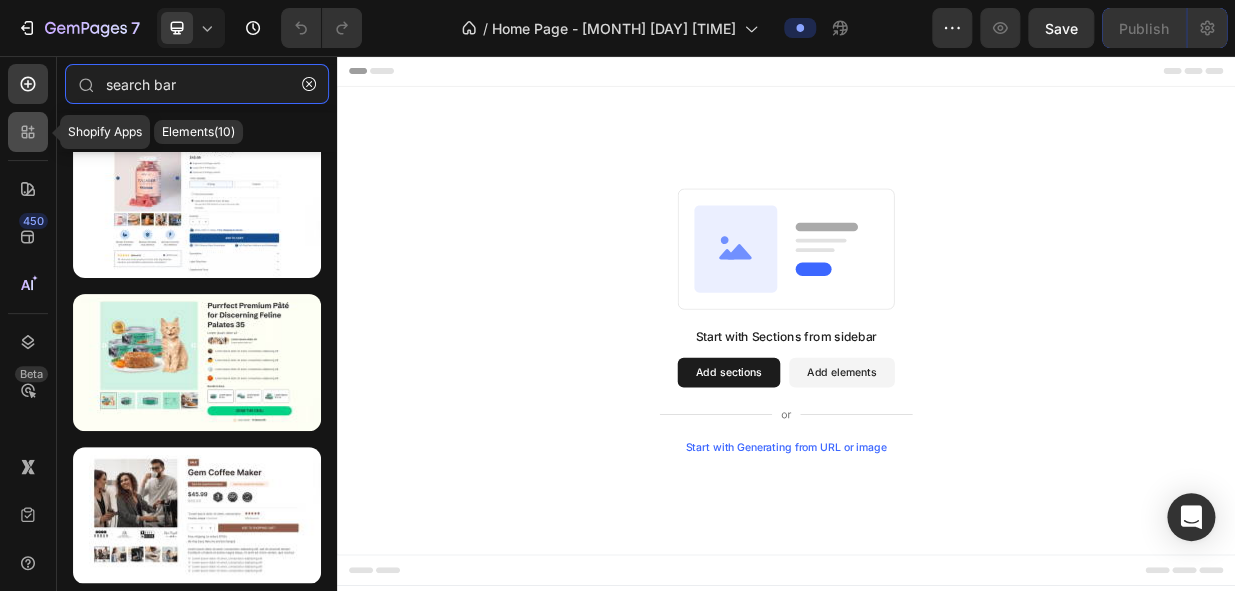 type on "search bar" 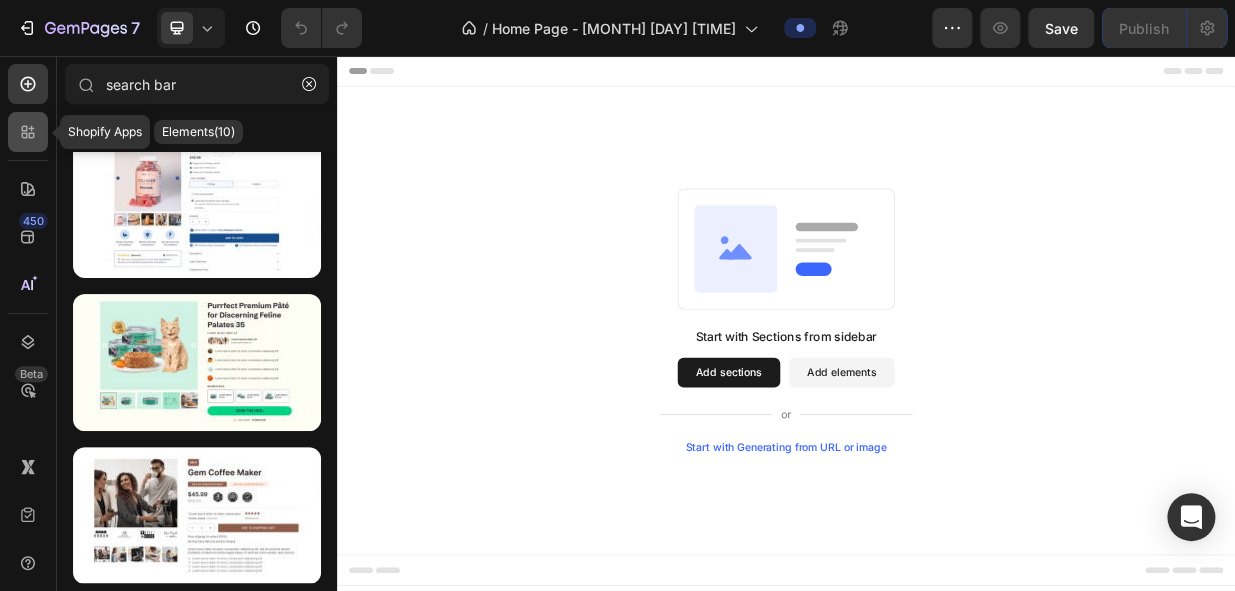 click 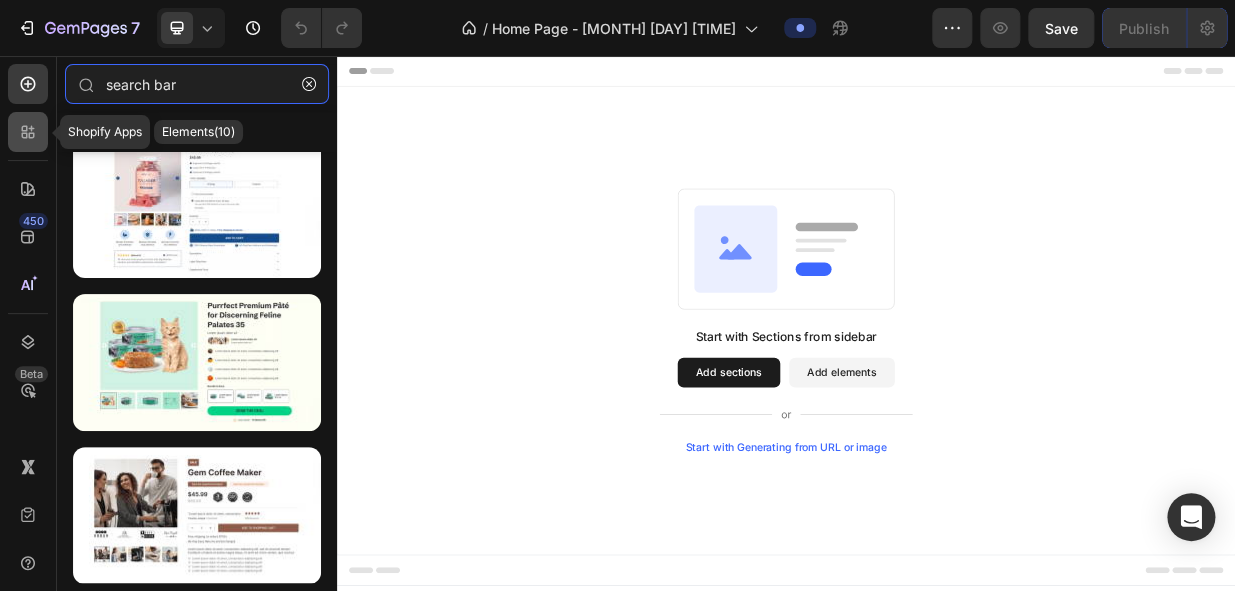 type 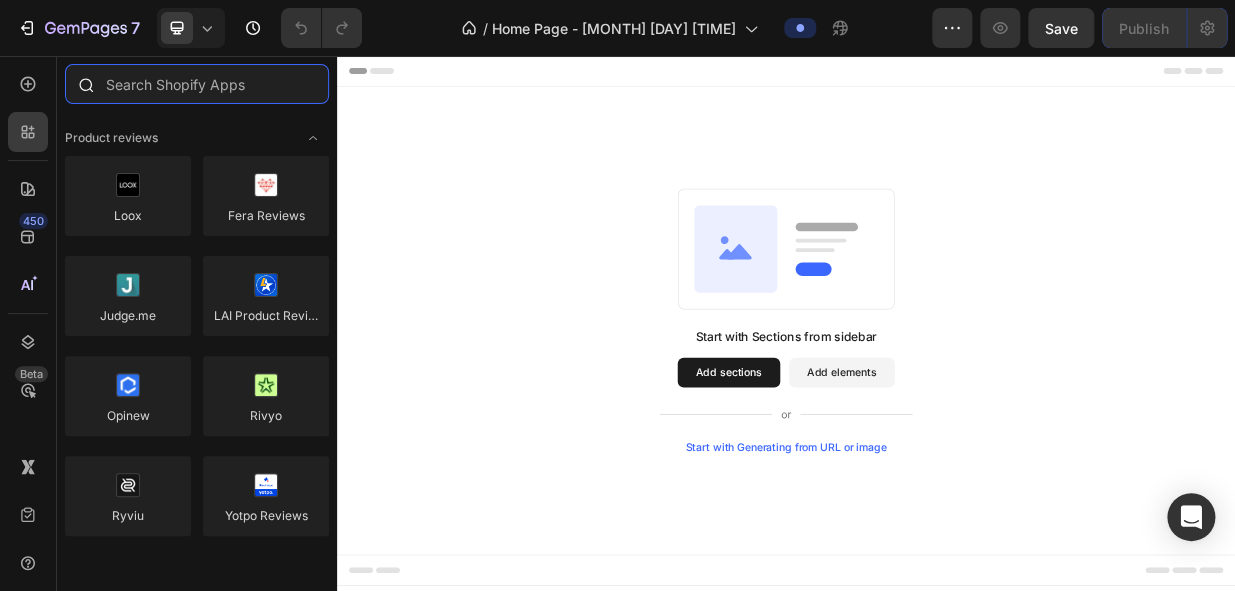 click at bounding box center (197, 84) 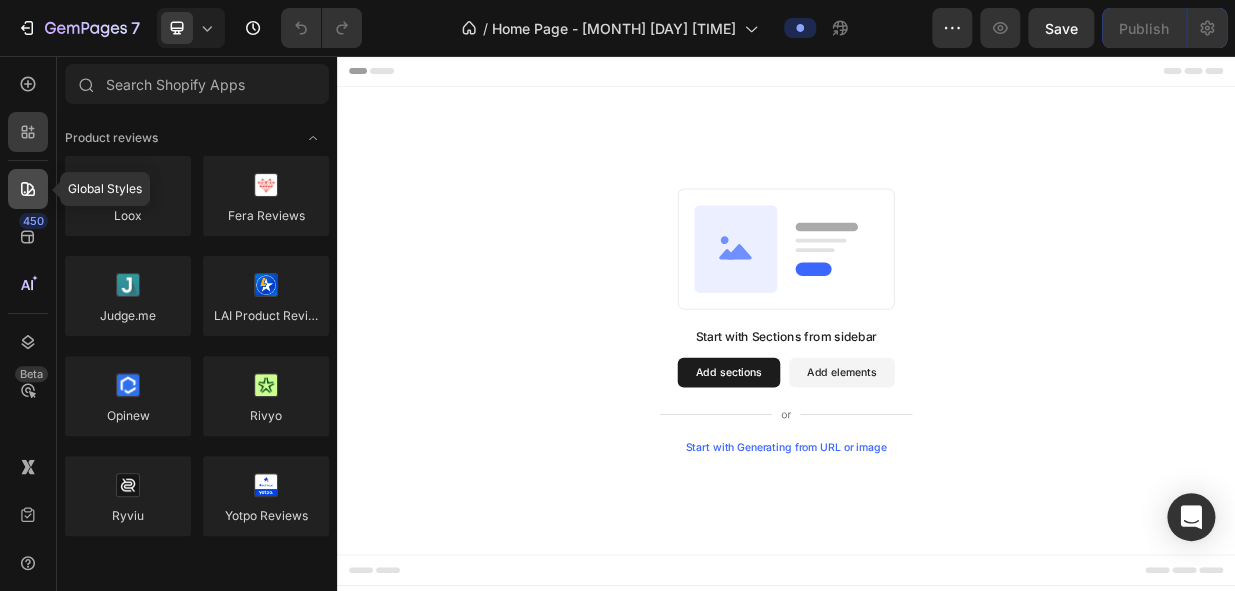 click 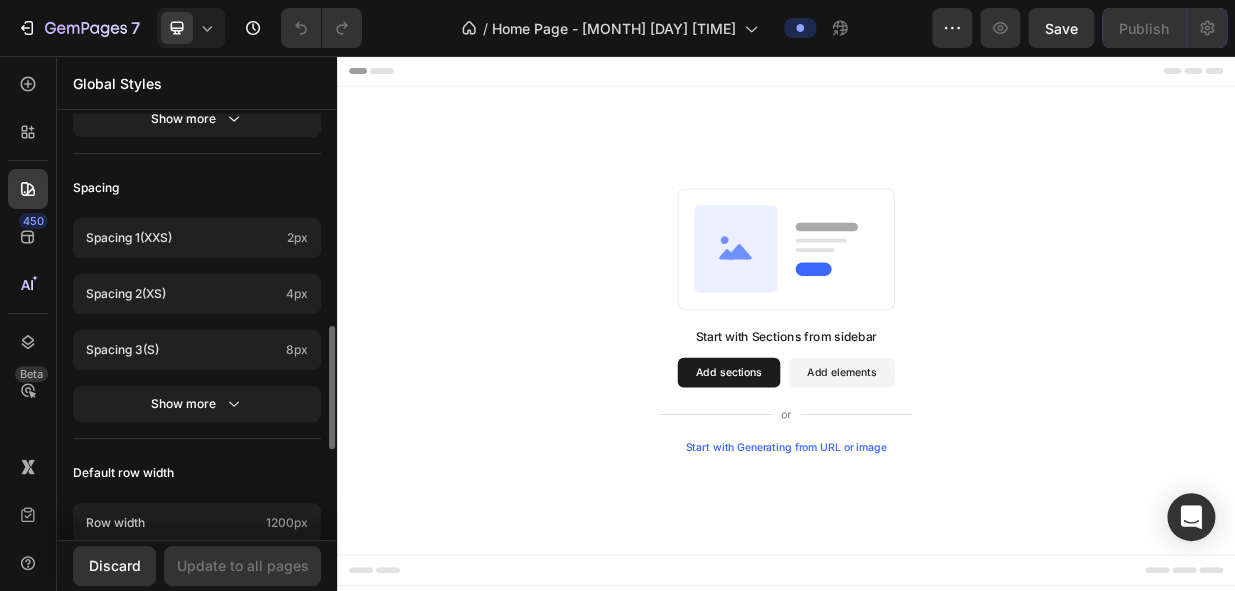 scroll, scrollTop: 818, scrollLeft: 0, axis: vertical 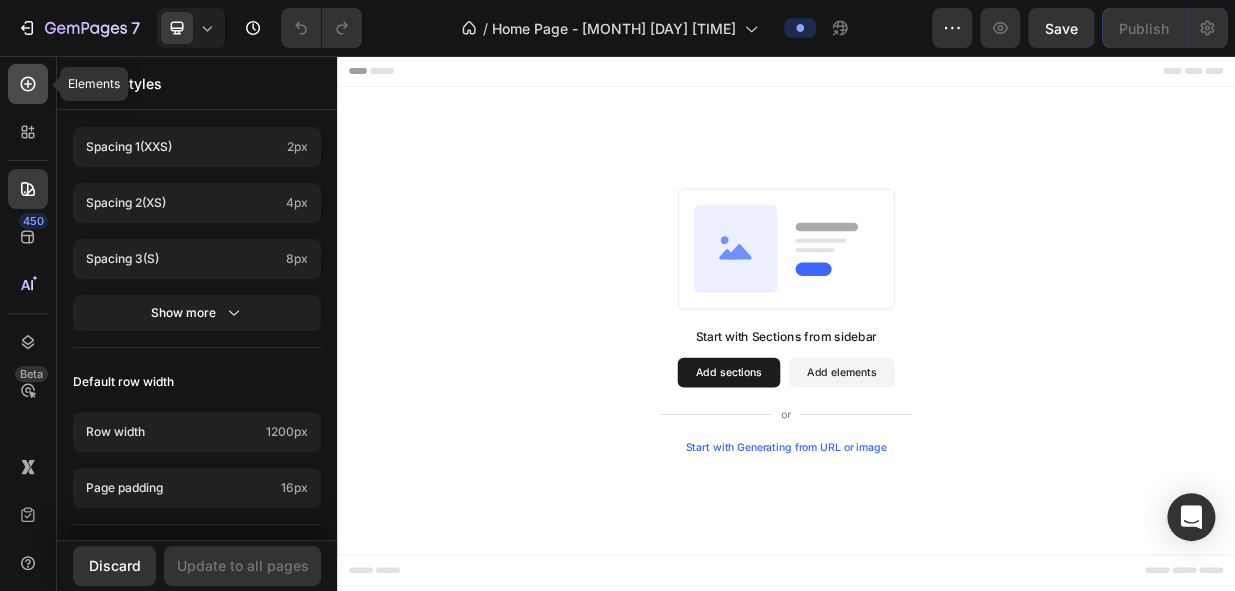 click 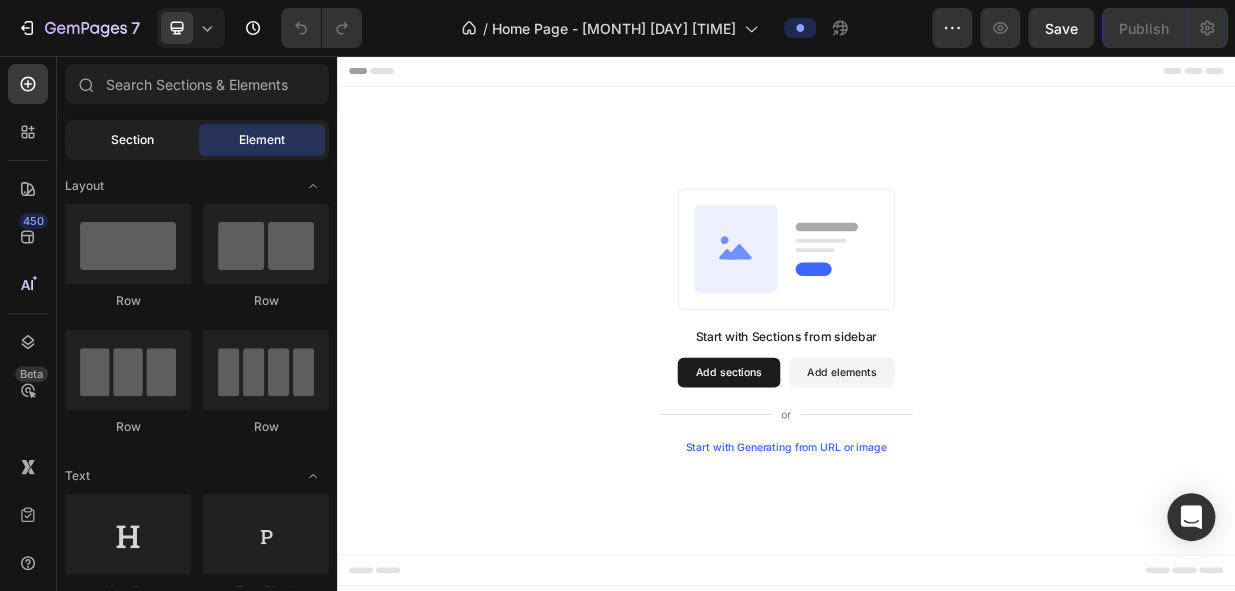 click on "Section" at bounding box center (132, 140) 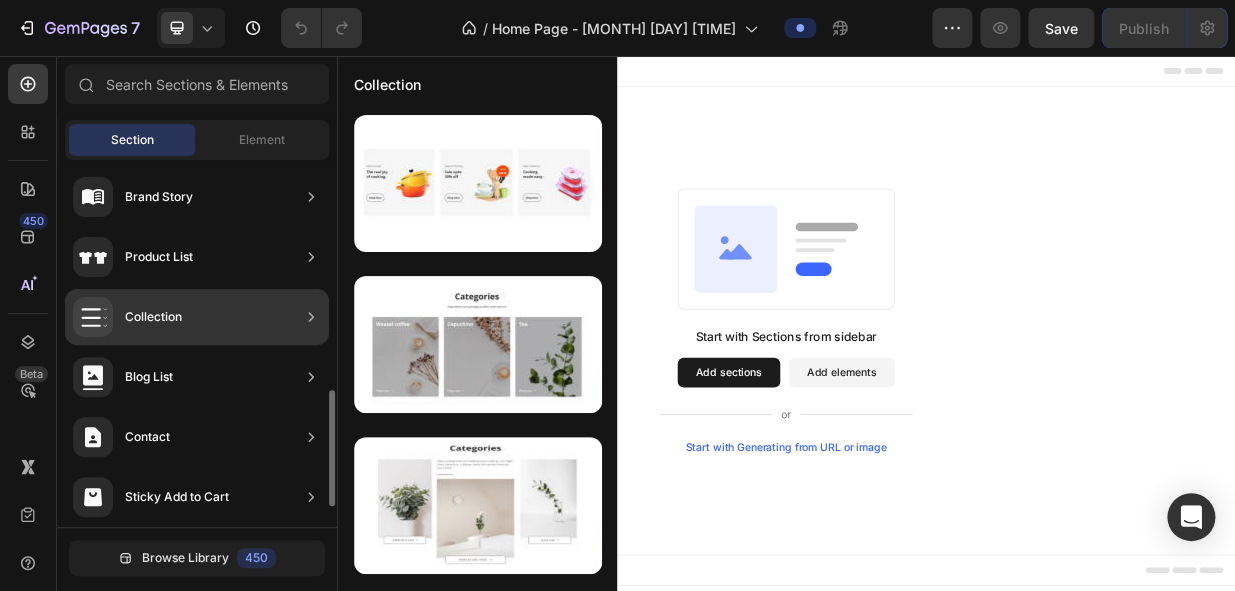 scroll, scrollTop: 792, scrollLeft: 0, axis: vertical 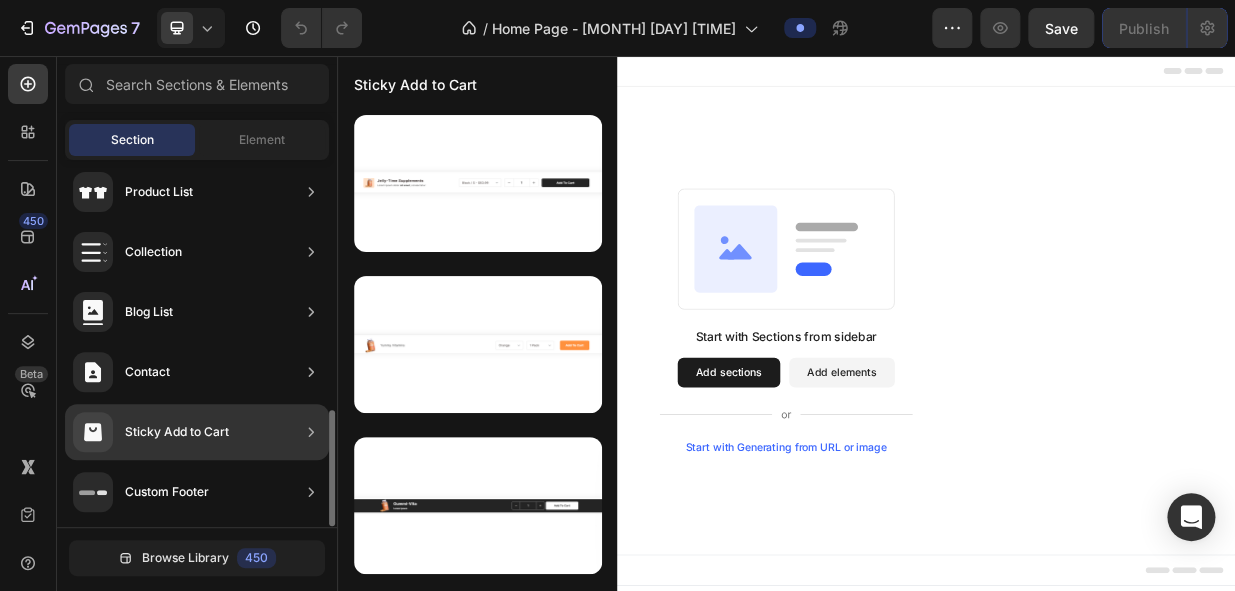 click on "Sticky Add to Cart" at bounding box center [151, 432] 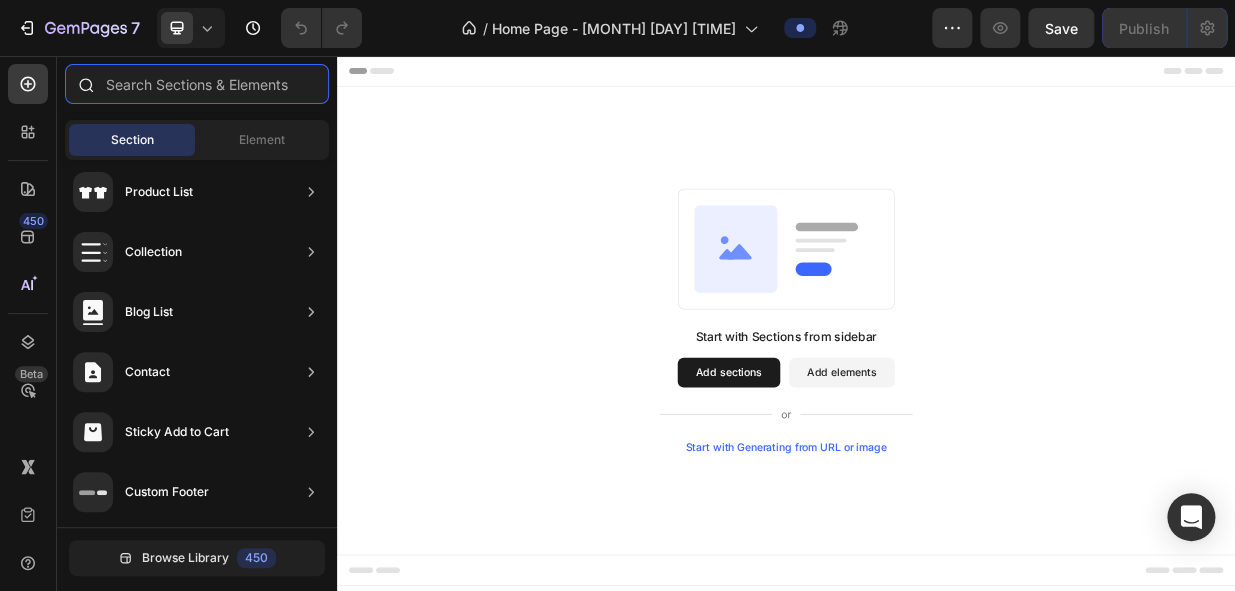 click at bounding box center [197, 84] 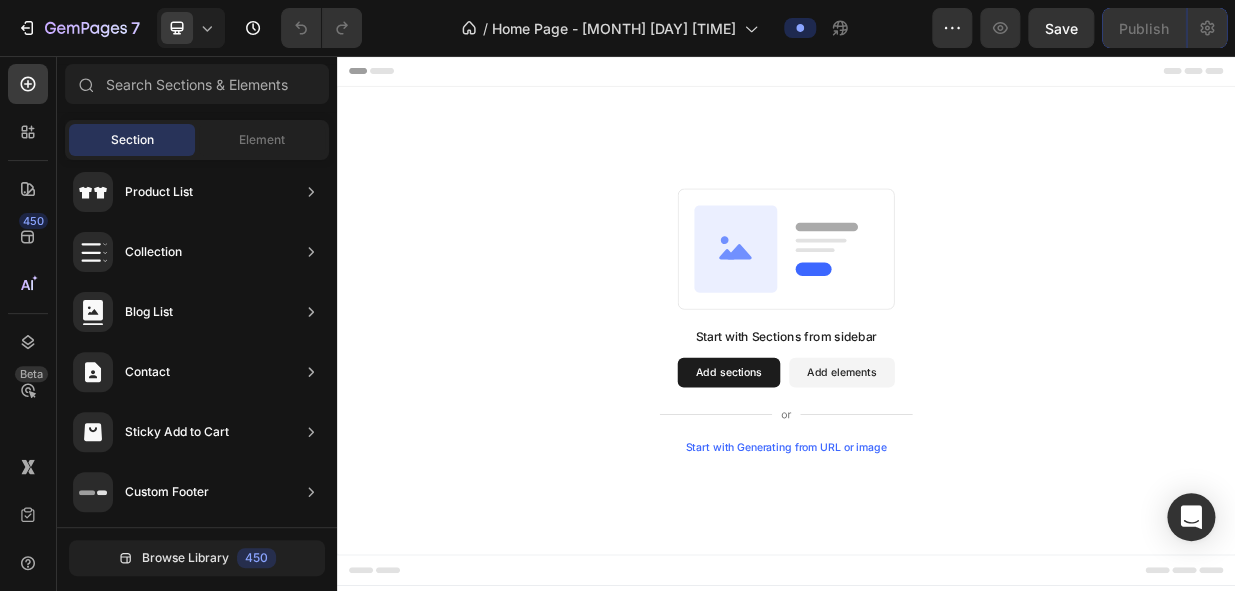 click on "Add sections" at bounding box center [860, 479] 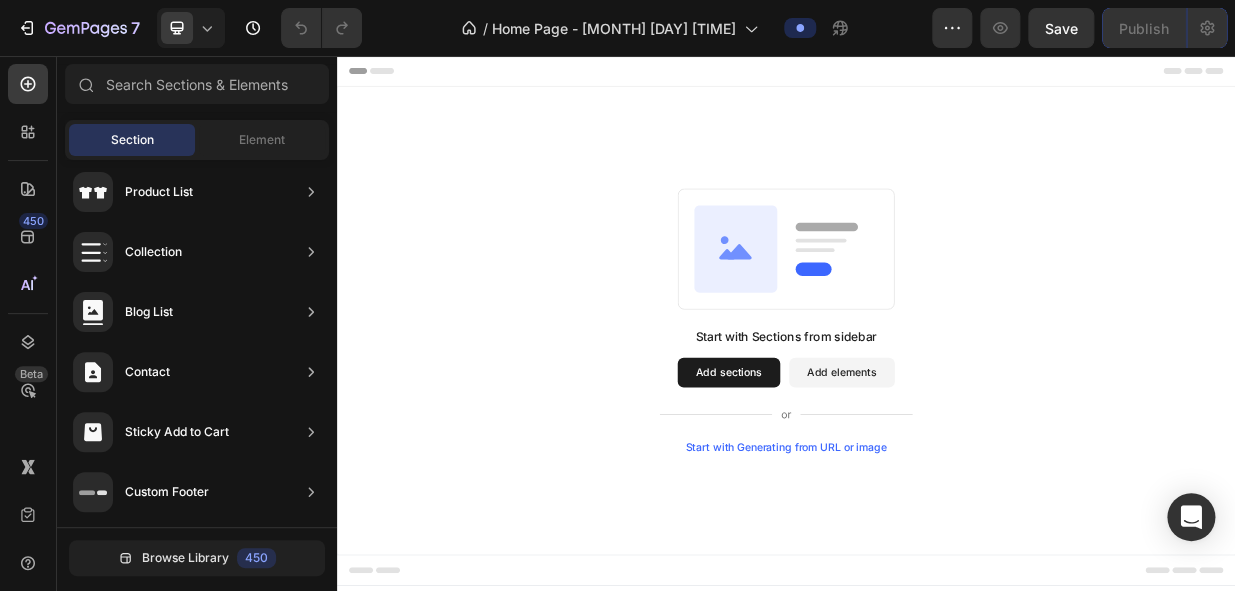 click on "Add elements" at bounding box center (1011, 479) 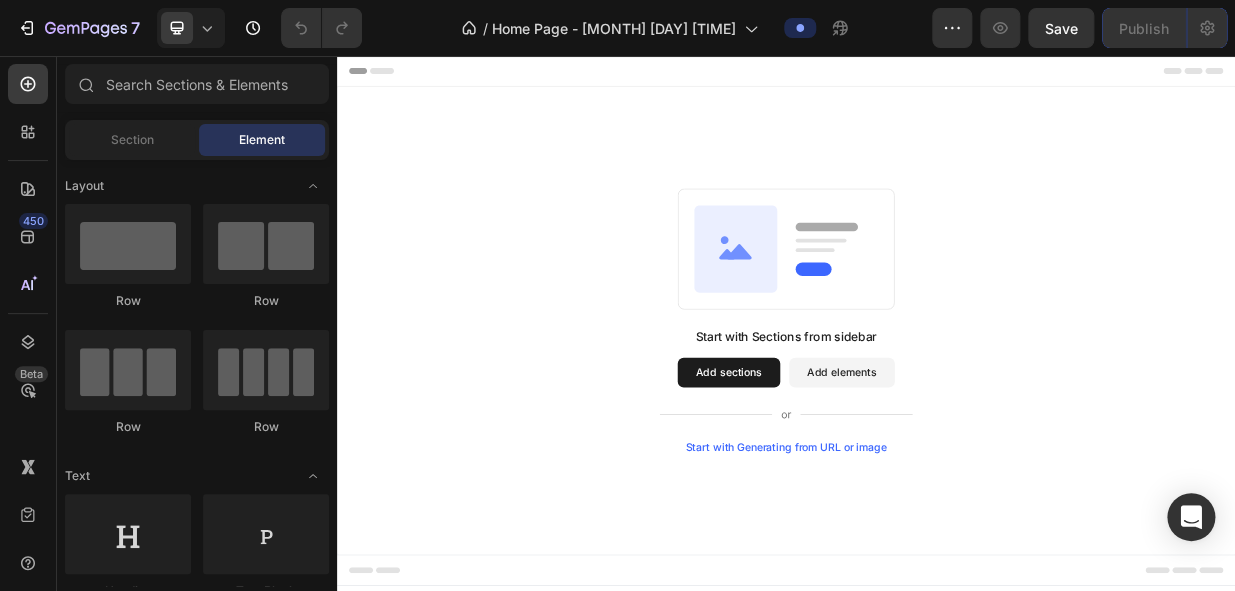 click on "Add elements" at bounding box center (1011, 479) 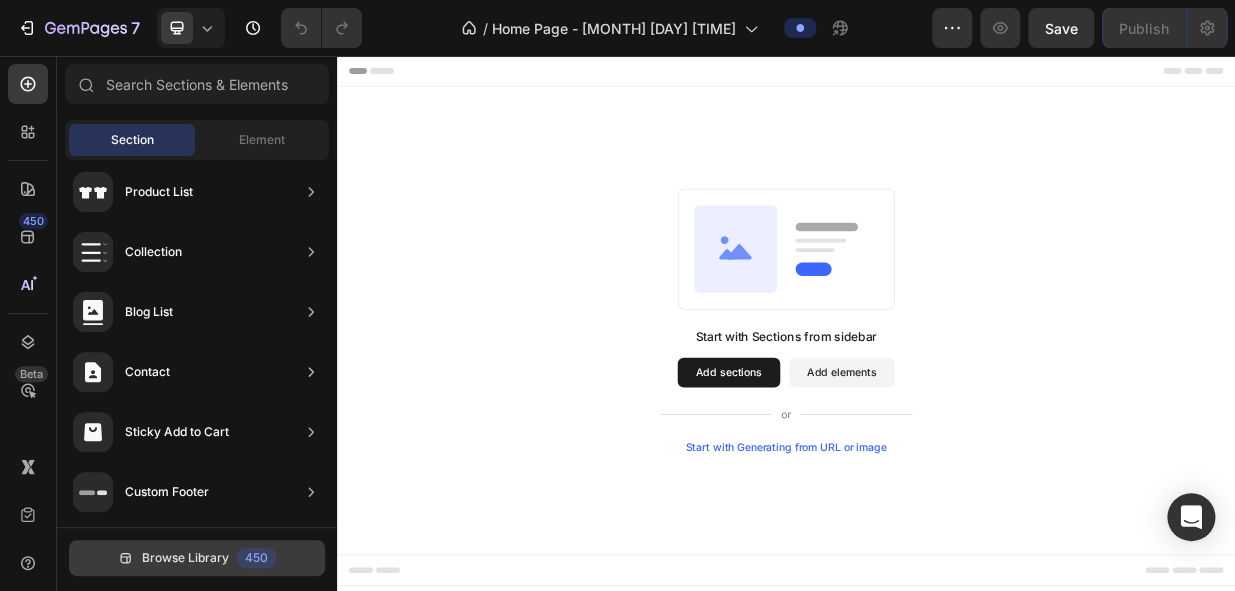 click on "Browse Library" at bounding box center (185, 558) 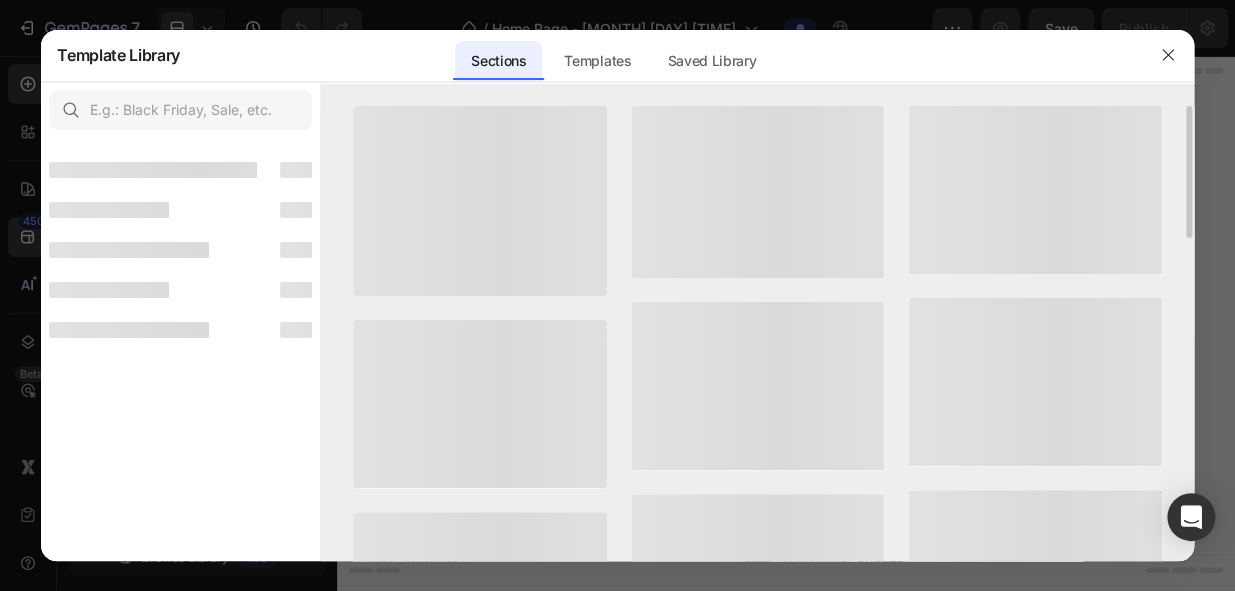 scroll, scrollTop: 768, scrollLeft: 0, axis: vertical 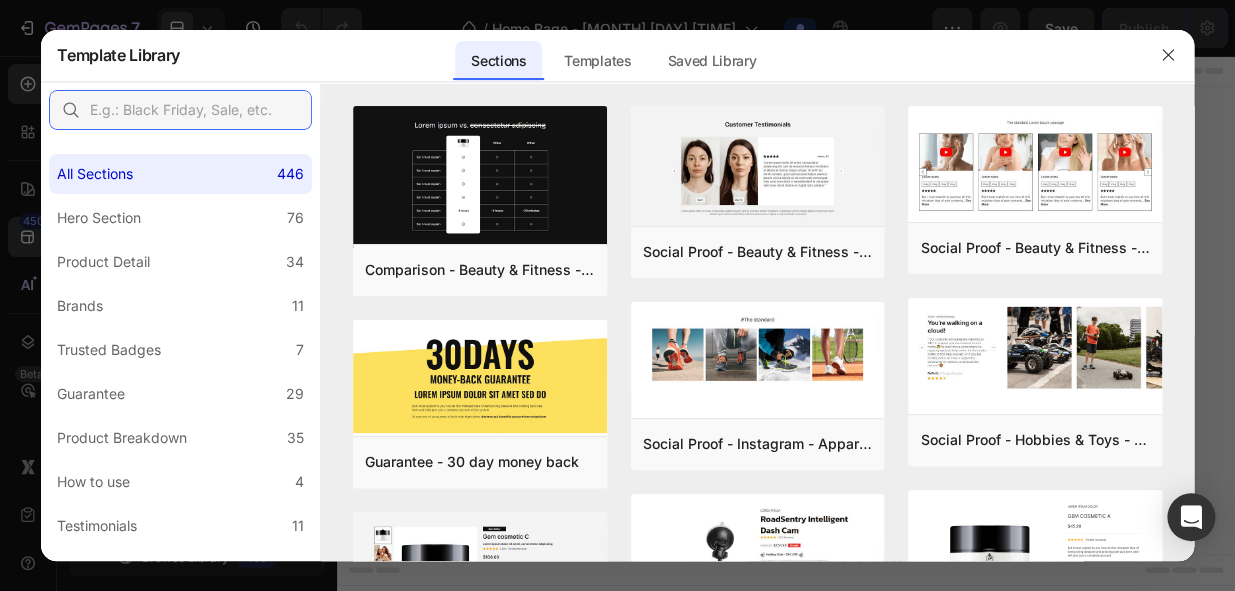 click at bounding box center (180, 110) 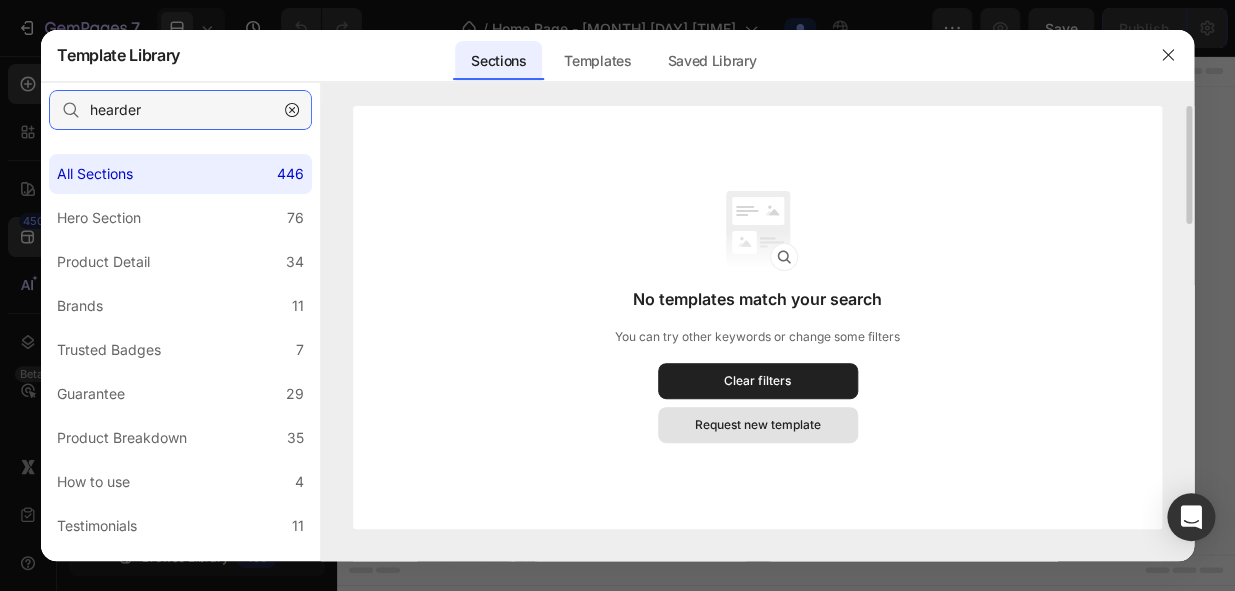 type on "hearder" 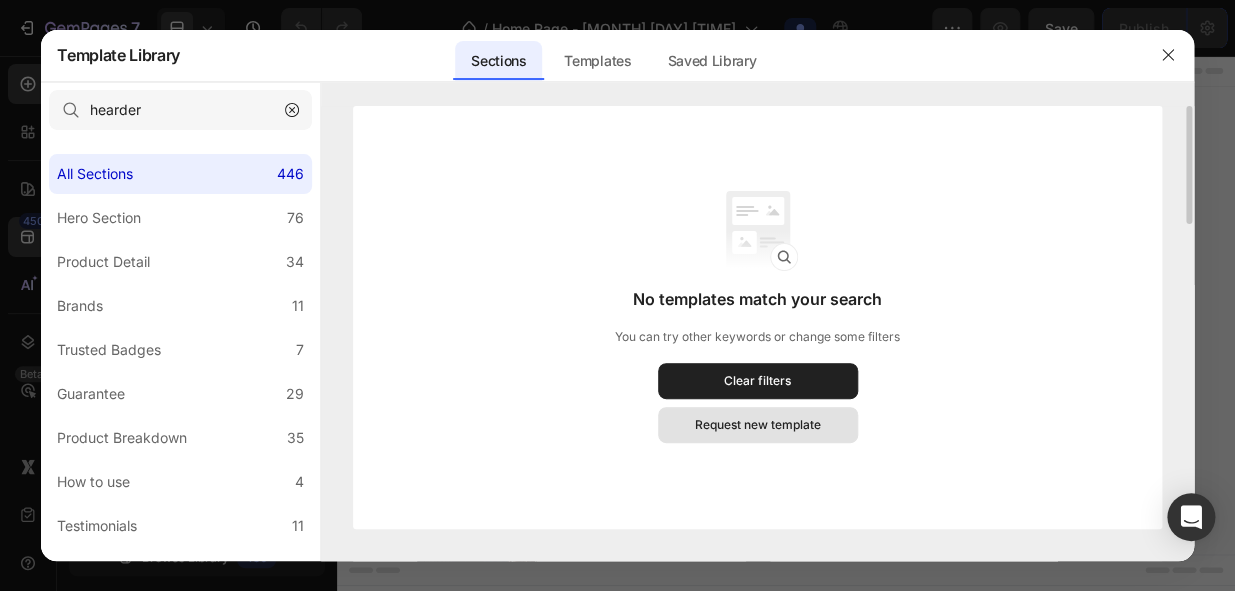click on "Request new template" at bounding box center [758, 425] 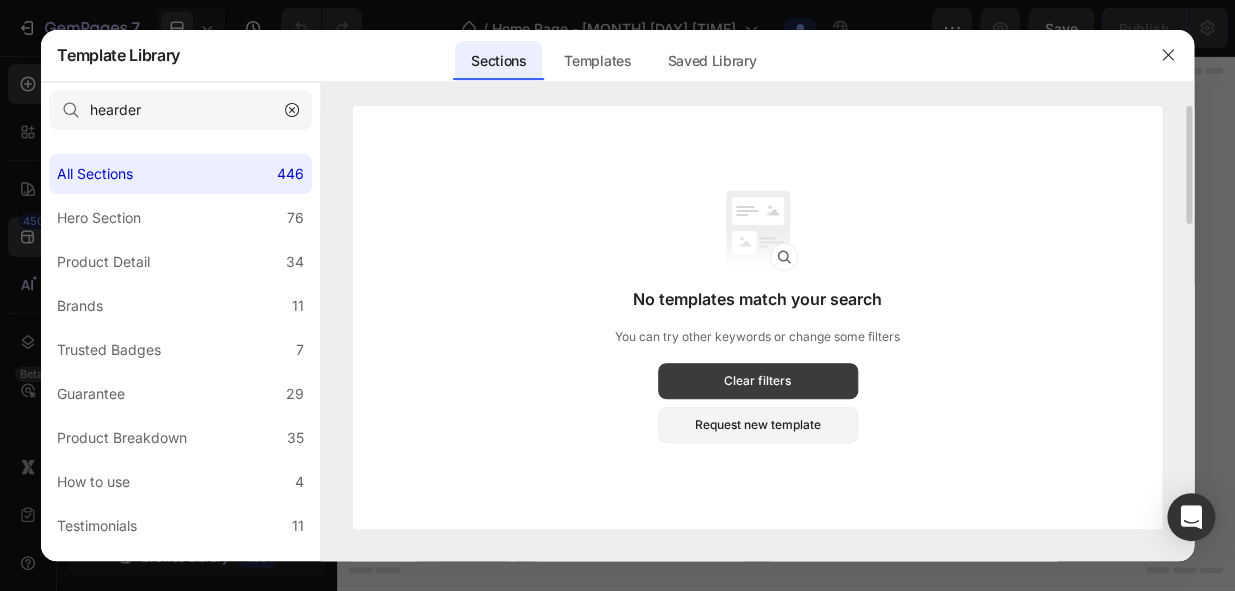 click on "Clear filters" at bounding box center (757, 381) 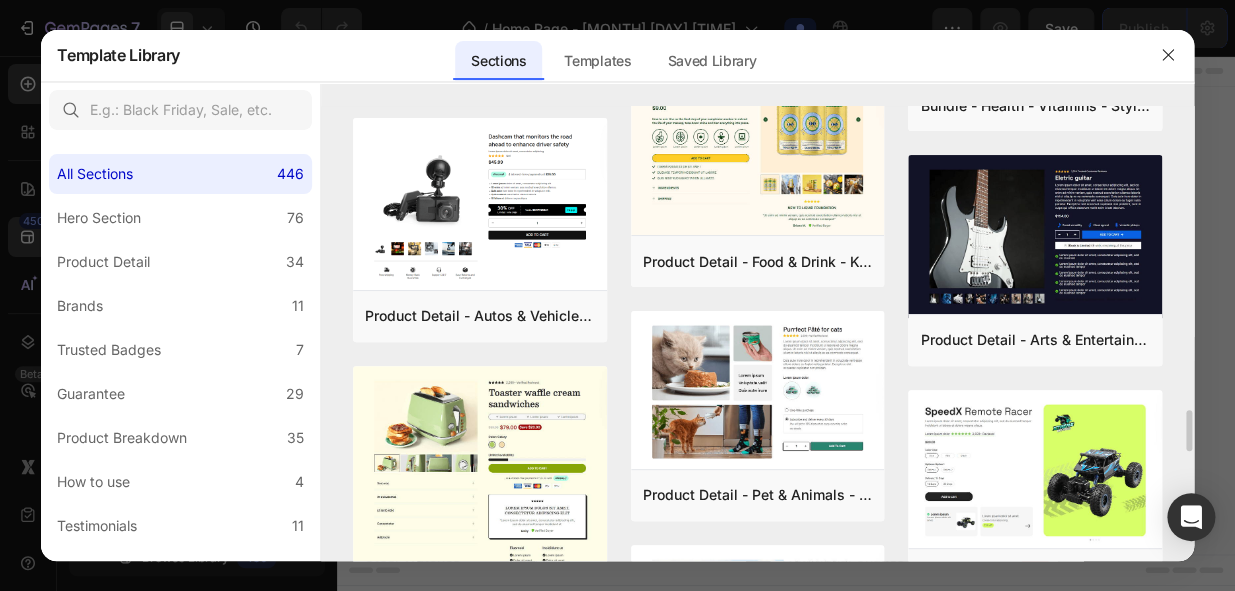 scroll, scrollTop: 3651, scrollLeft: 0, axis: vertical 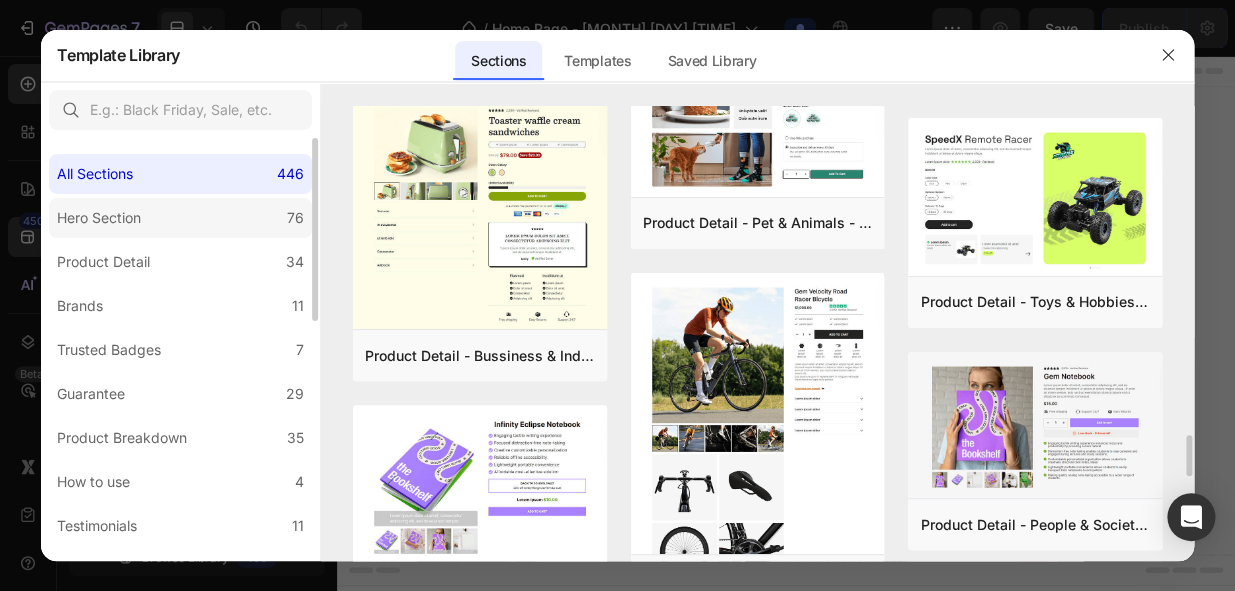 click on "Hero Section" at bounding box center (99, 218) 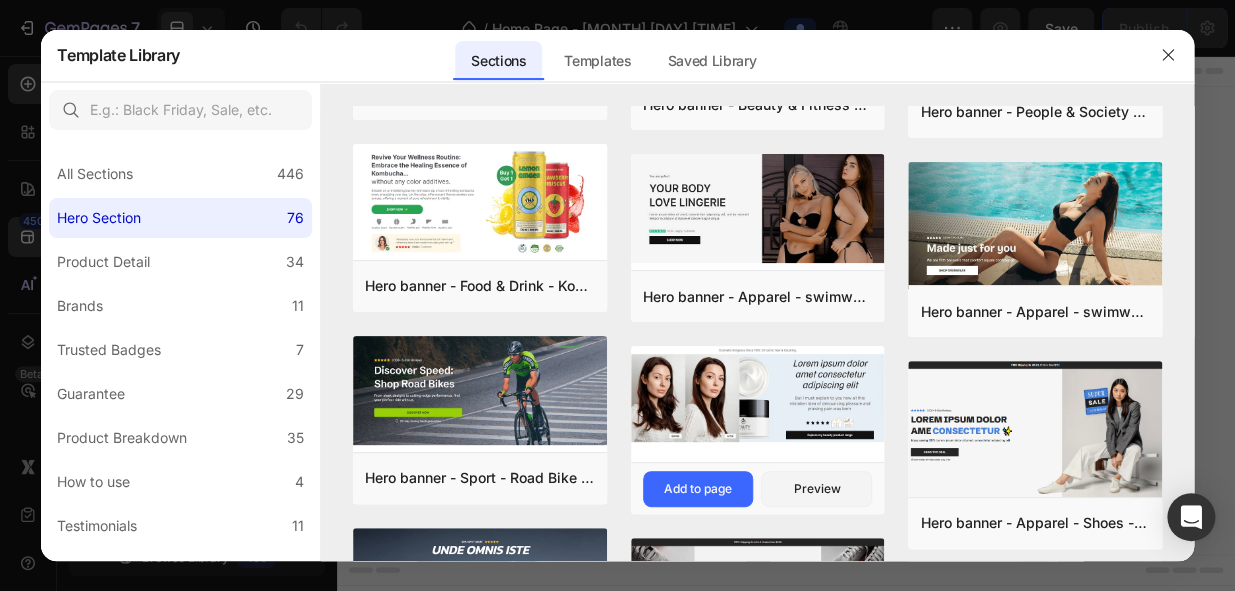 scroll, scrollTop: 727, scrollLeft: 0, axis: vertical 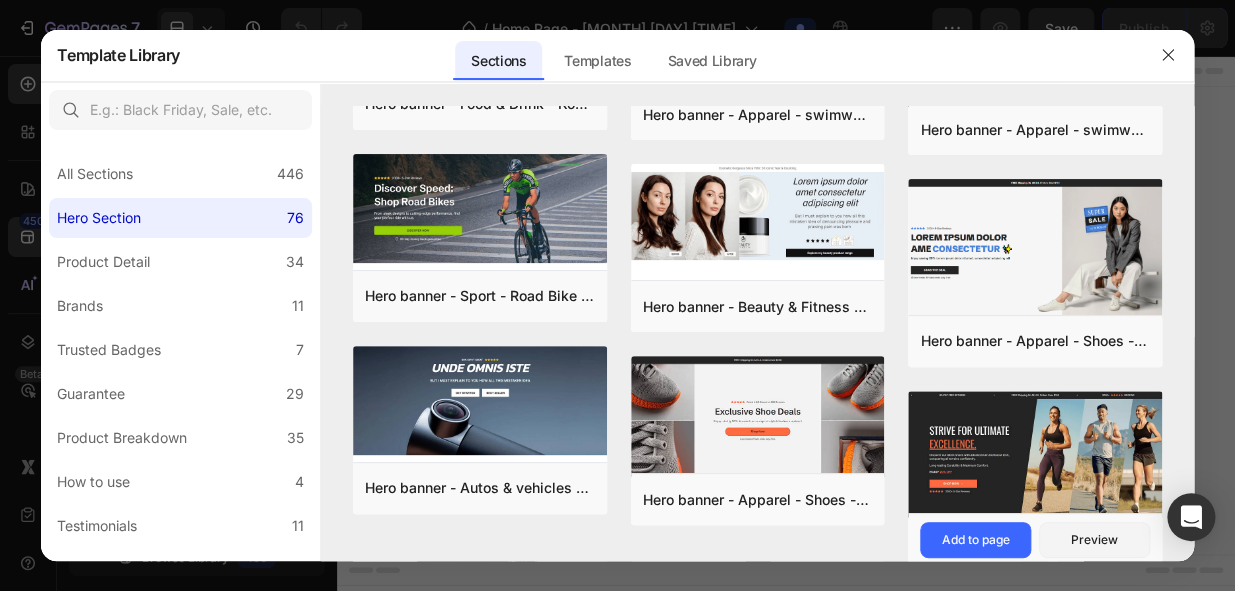 click at bounding box center (1035, 454) 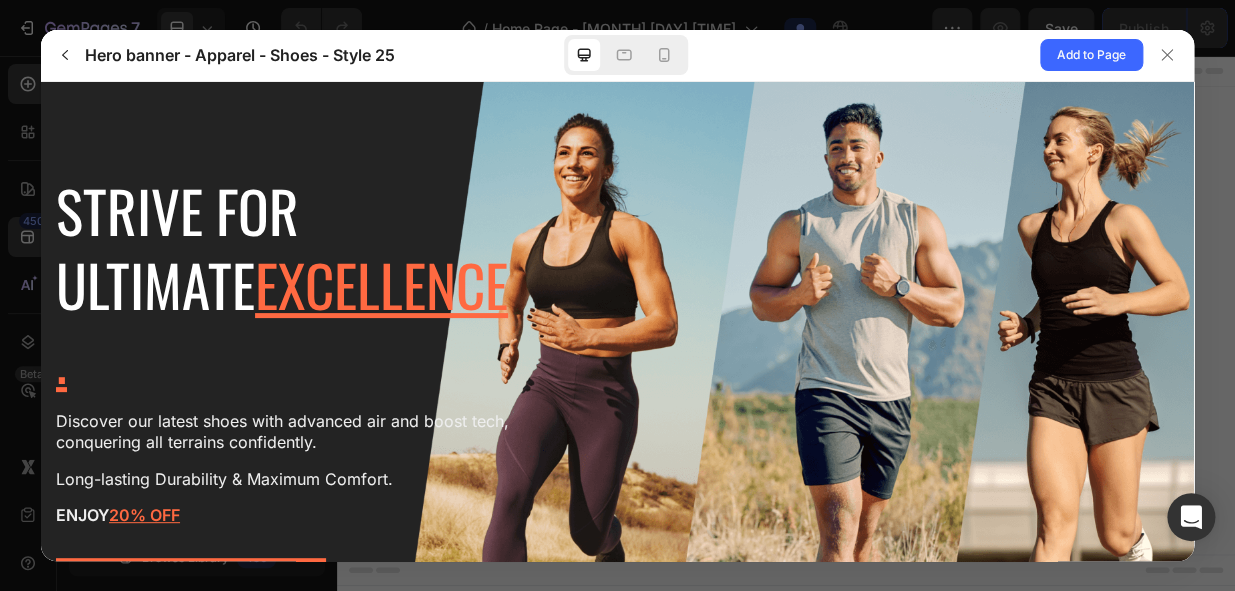 scroll, scrollTop: 90, scrollLeft: 0, axis: vertical 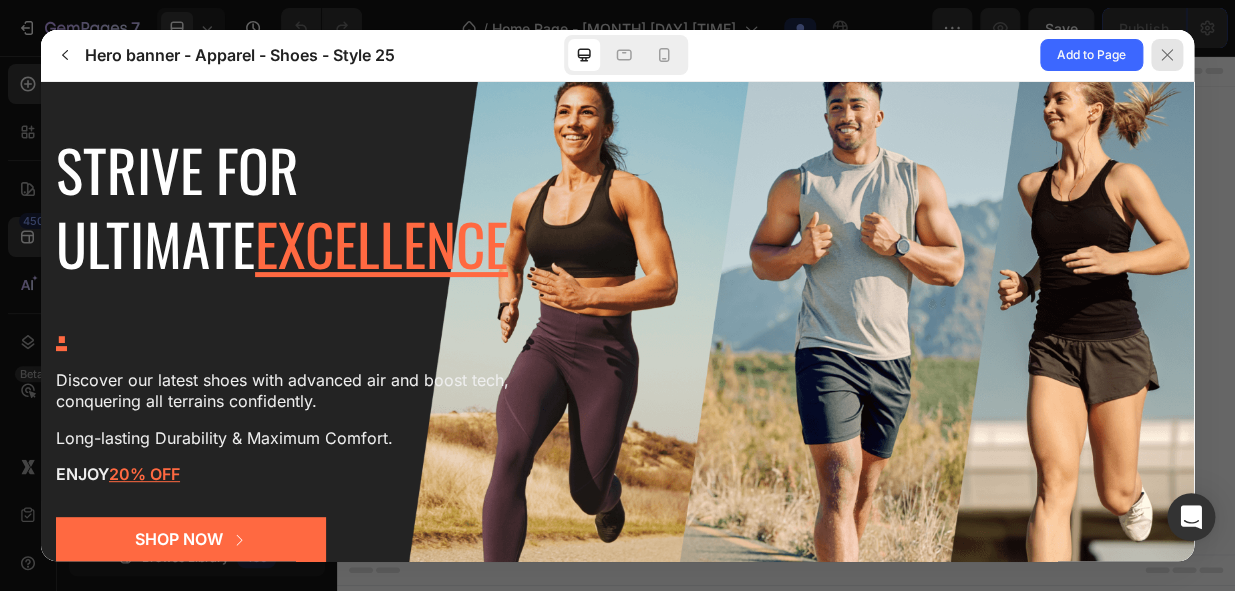 click 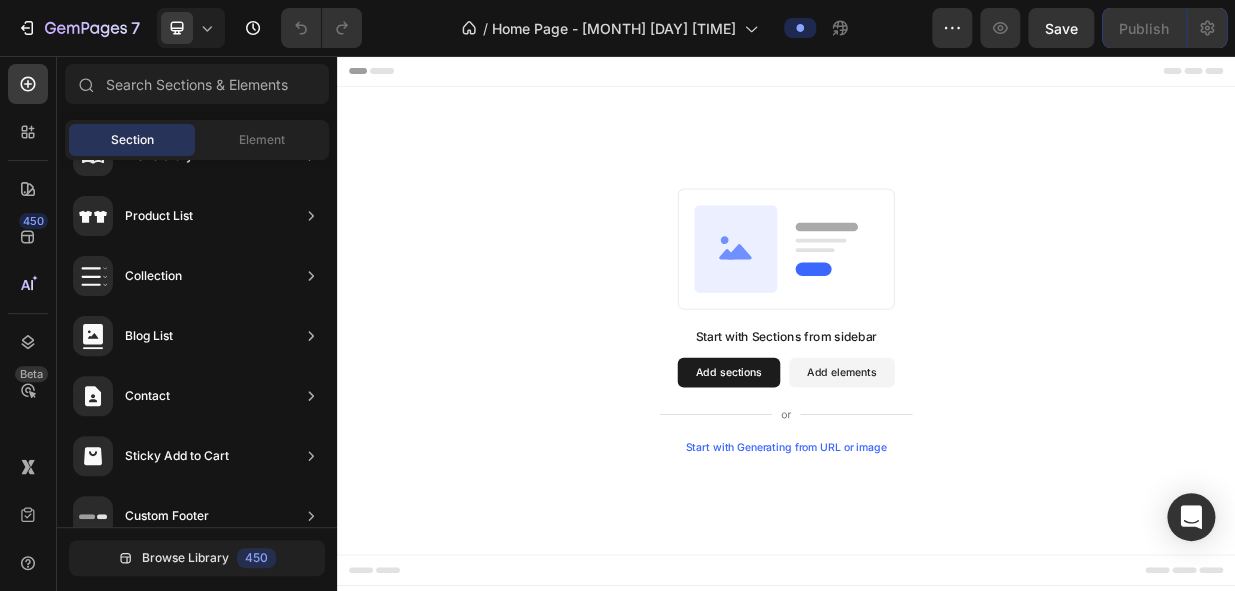 click on "Start with Generating from URL or image" at bounding box center (937, 579) 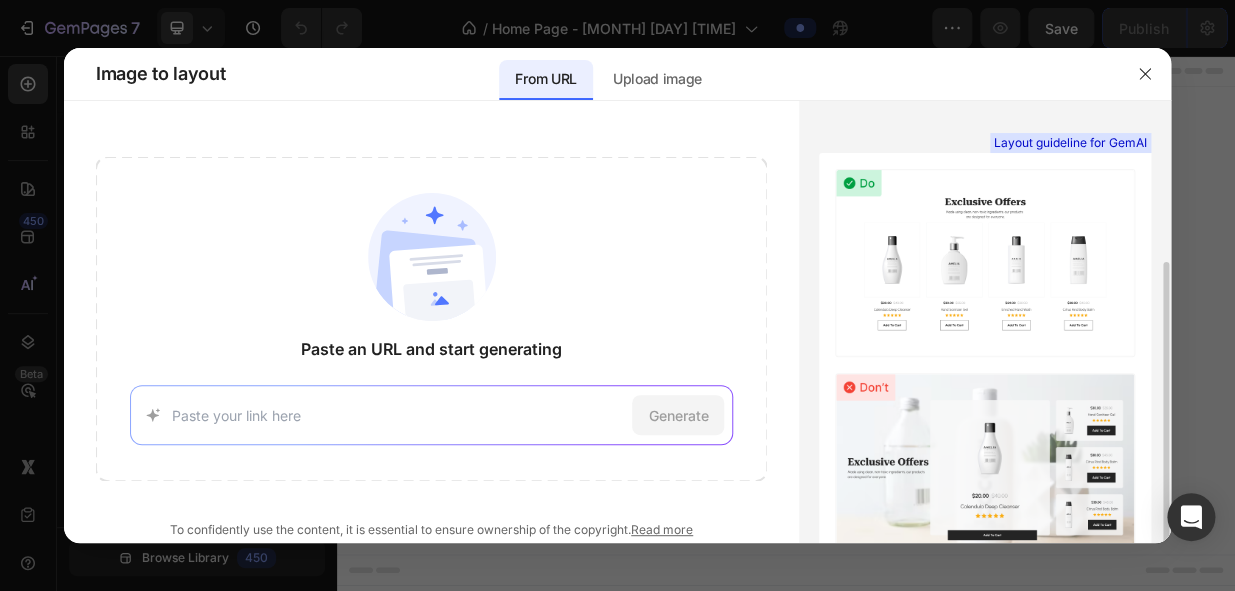 scroll, scrollTop: 120, scrollLeft: 0, axis: vertical 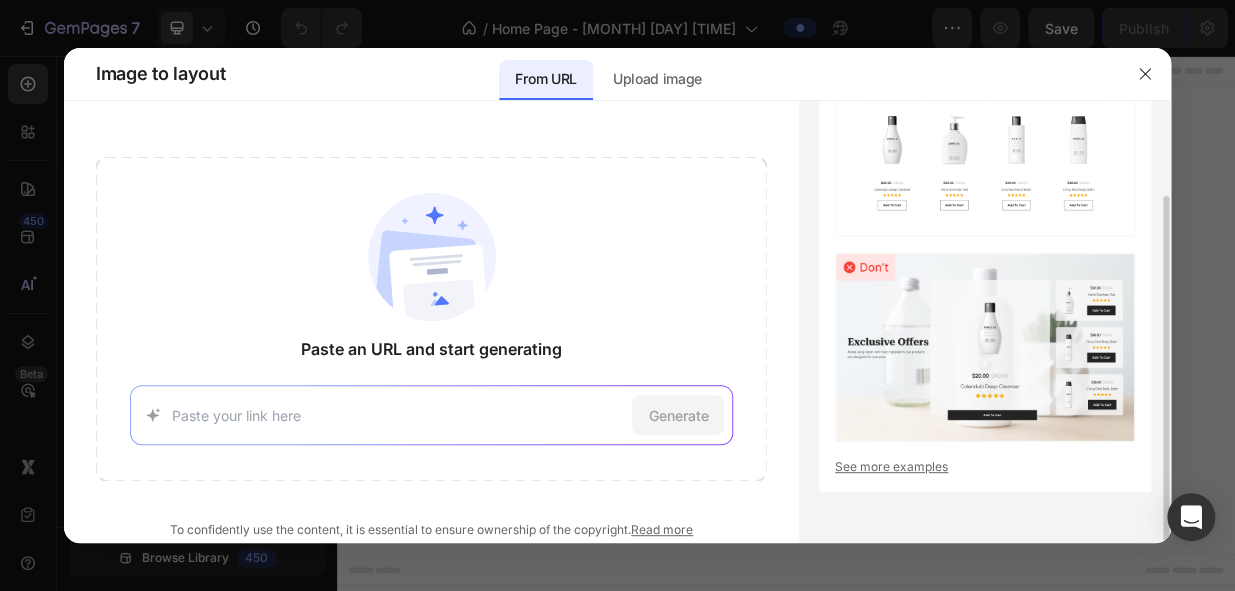 click on "See more examples" at bounding box center [985, 467] 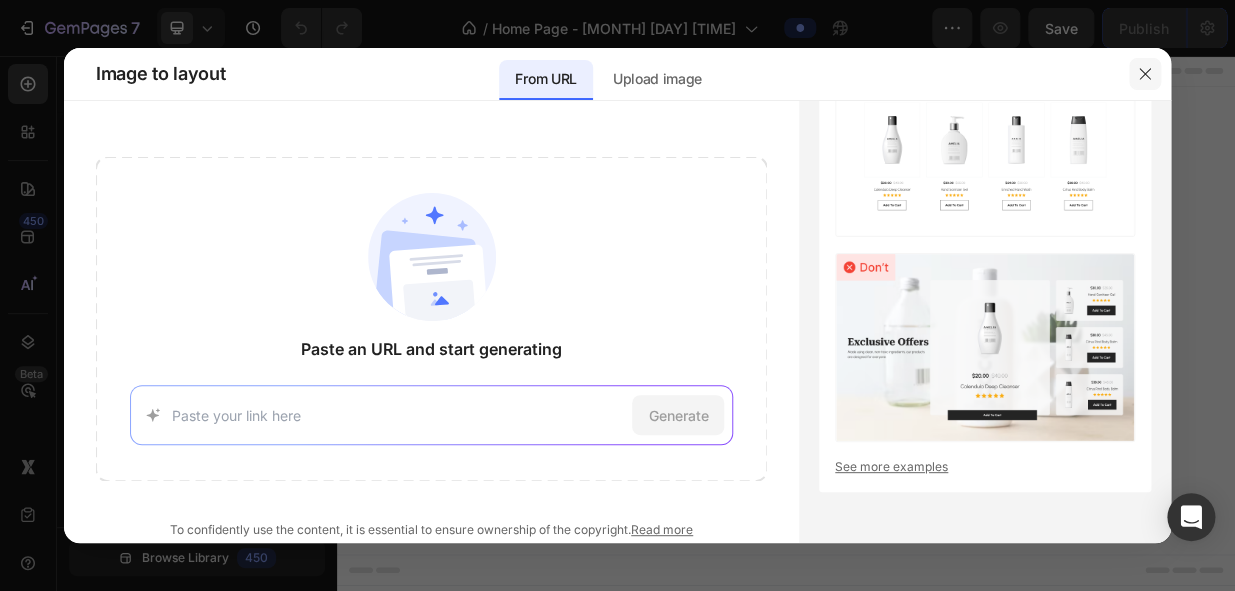 drag, startPoint x: 1147, startPoint y: 69, endPoint x: 1068, endPoint y: 22, distance: 91.92388 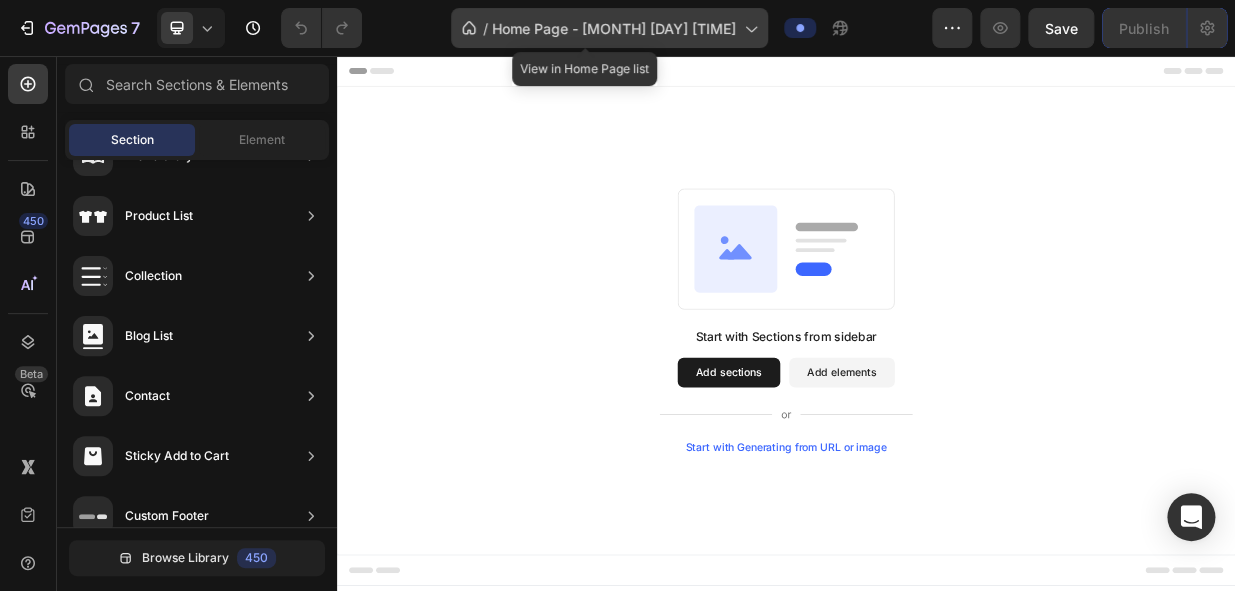 click 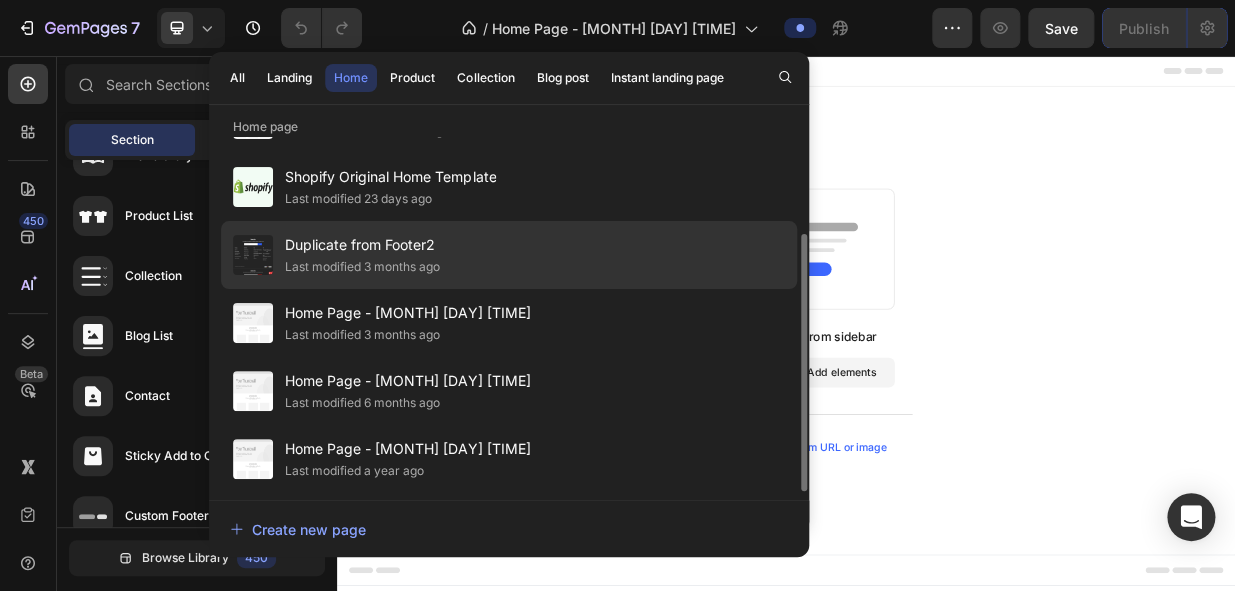 scroll, scrollTop: 0, scrollLeft: 0, axis: both 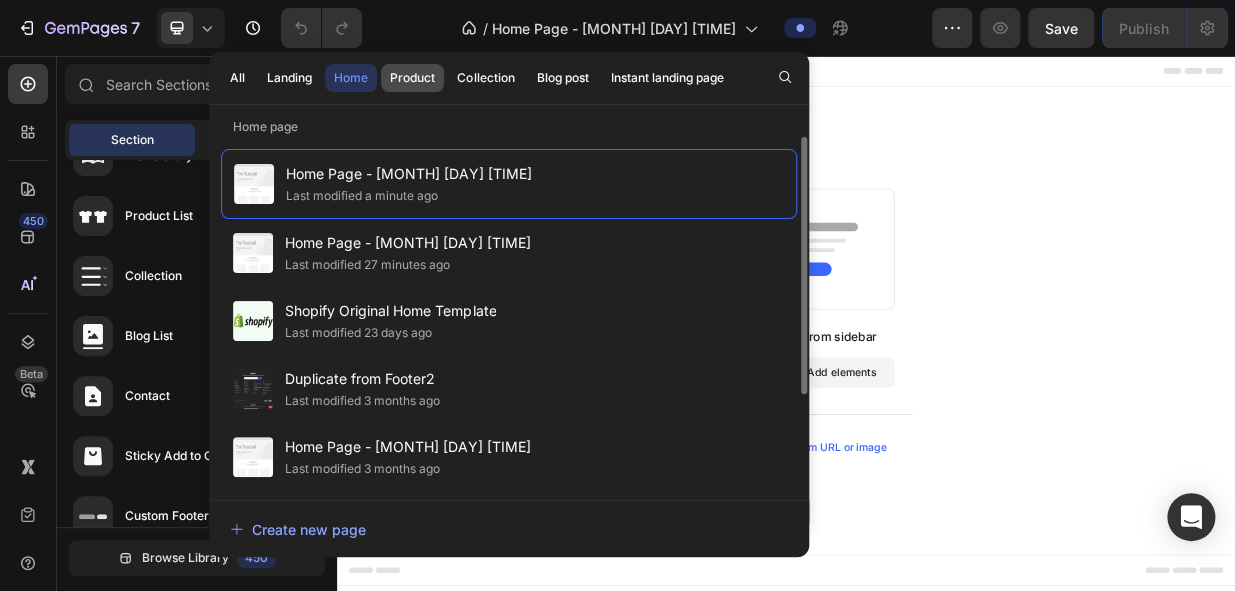 click on "Product" at bounding box center [412, 78] 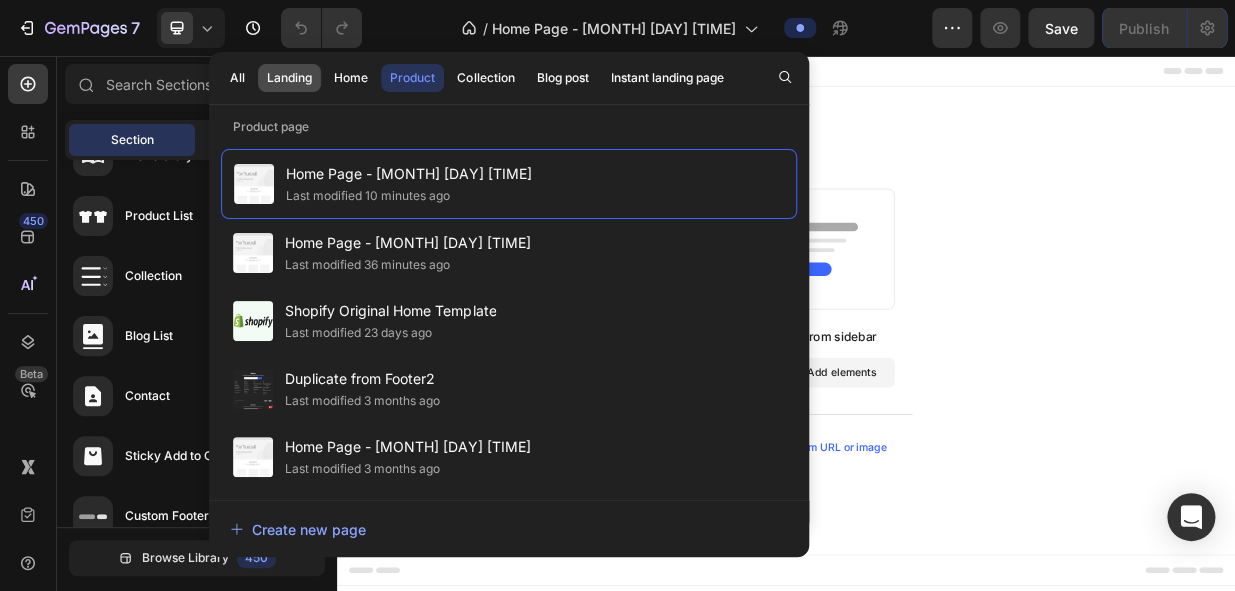 click on "Landing" at bounding box center [289, 78] 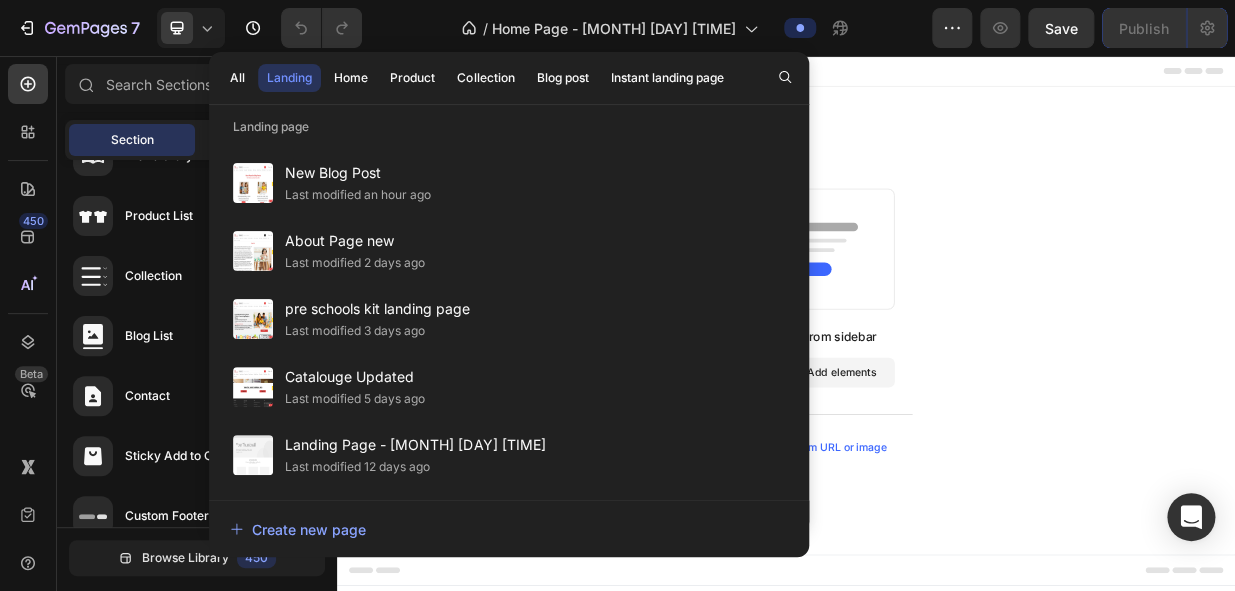 click on "Start with Sections from sidebar Add sections Add elements Start with Generating from URL or image" at bounding box center (937, 409) 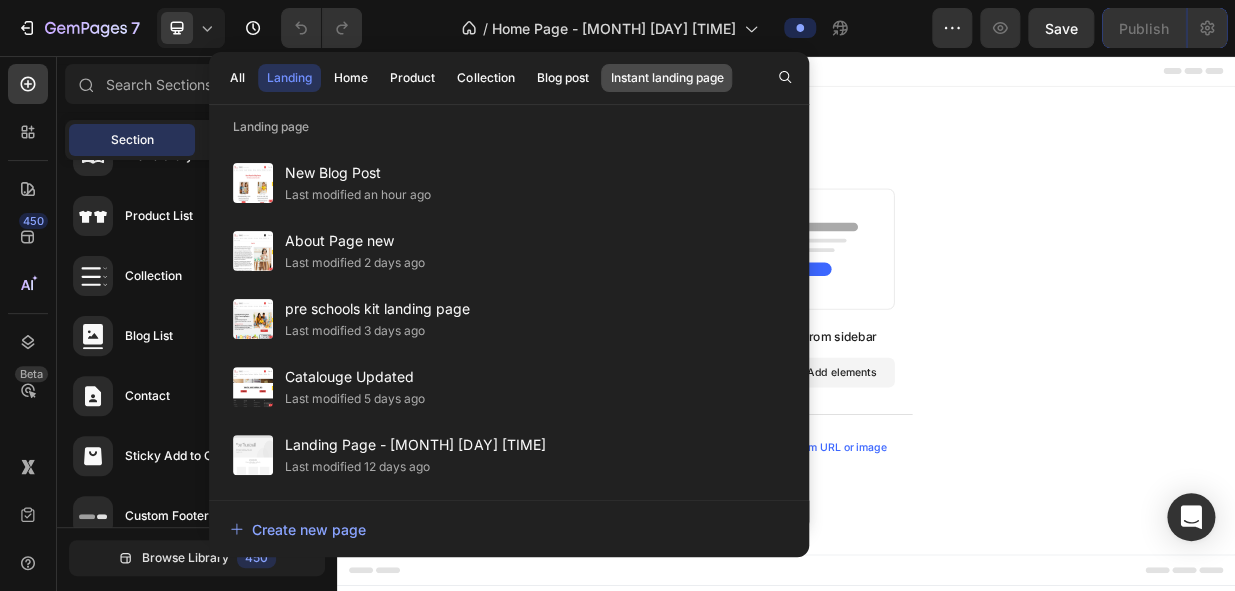 click on "Instant landing page" at bounding box center [666, 78] 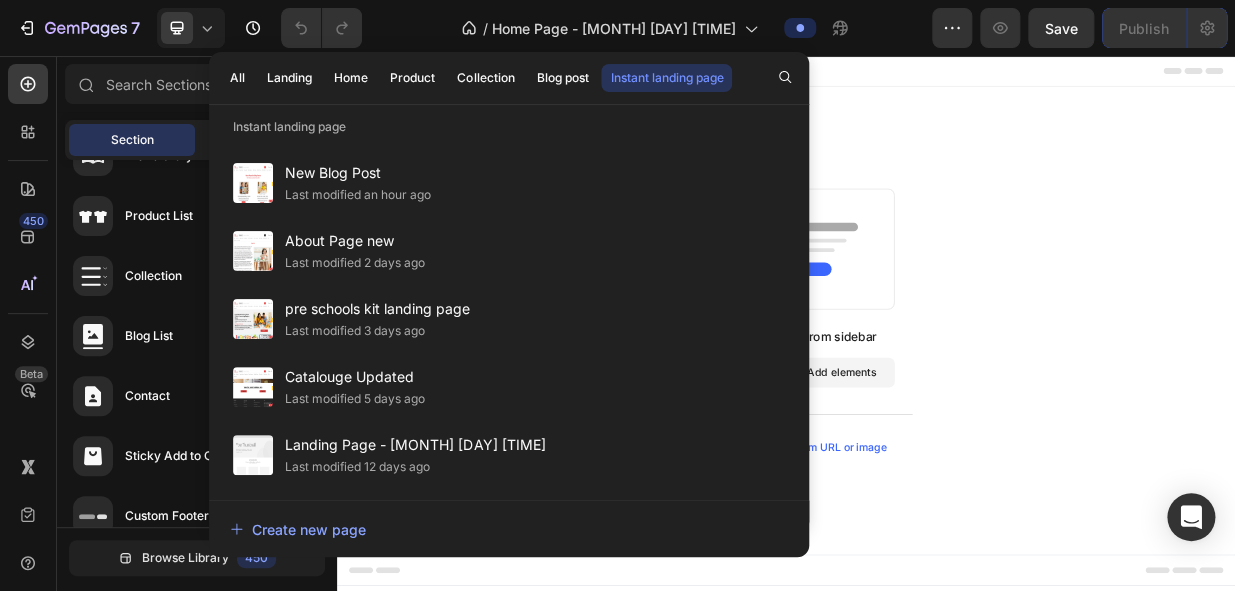 click on "Instant landing page" at bounding box center (666, 78) 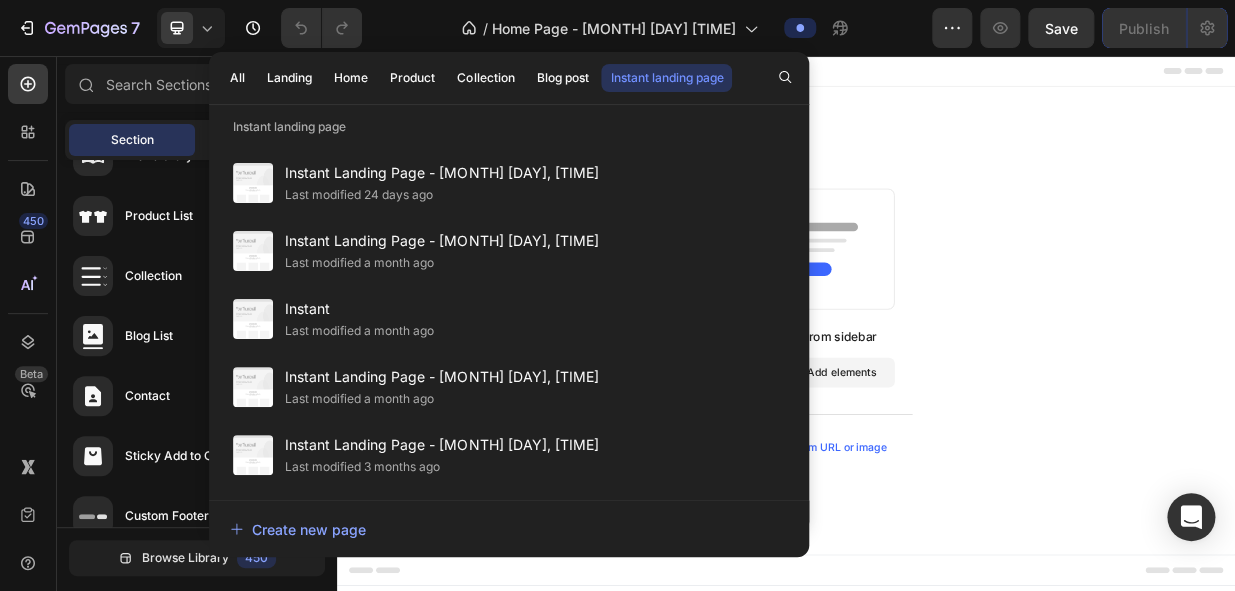 click on "Instant landing page" at bounding box center [666, 78] 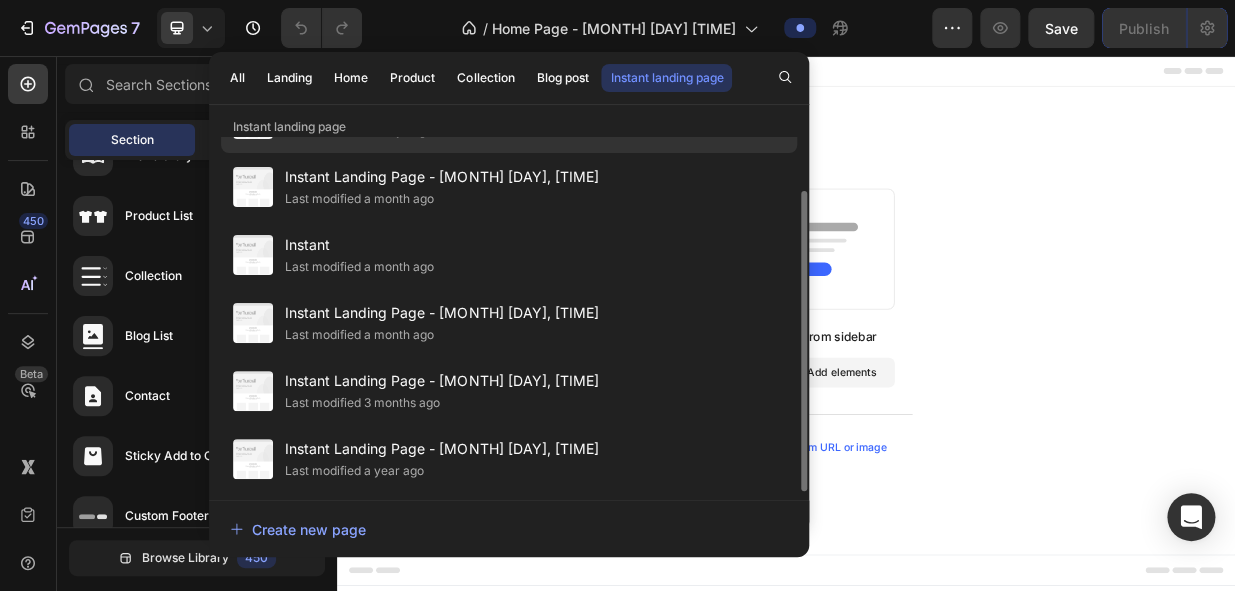 scroll, scrollTop: 0, scrollLeft: 0, axis: both 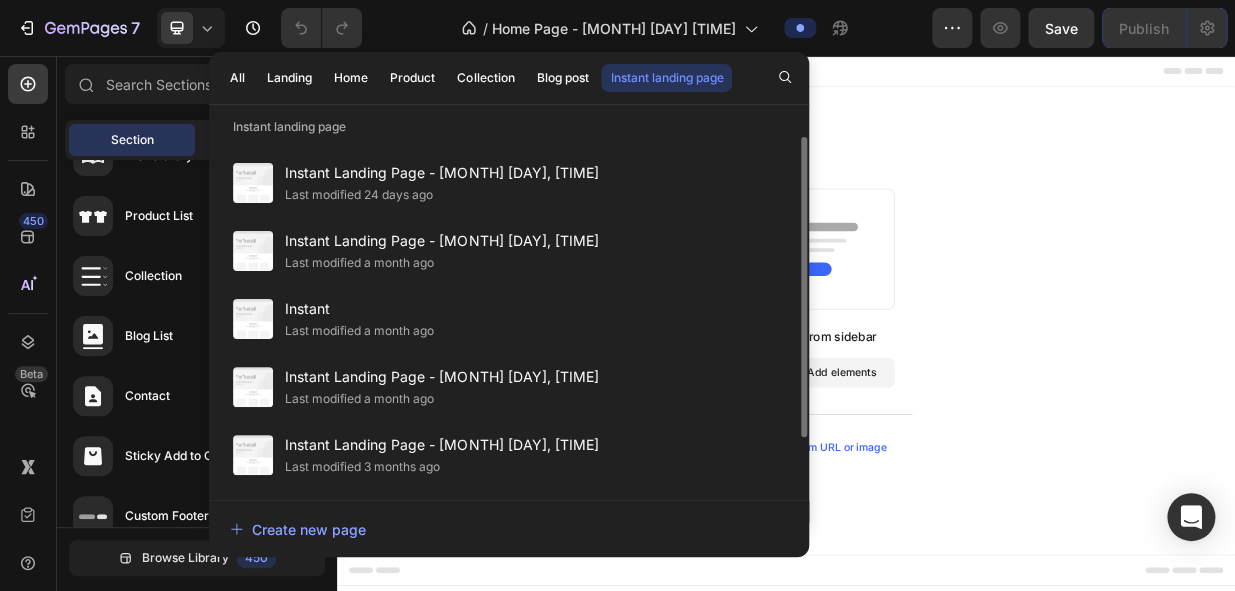 click on "All Landing Home Product Collection Blog post Instant landing page" at bounding box center (476, 78) 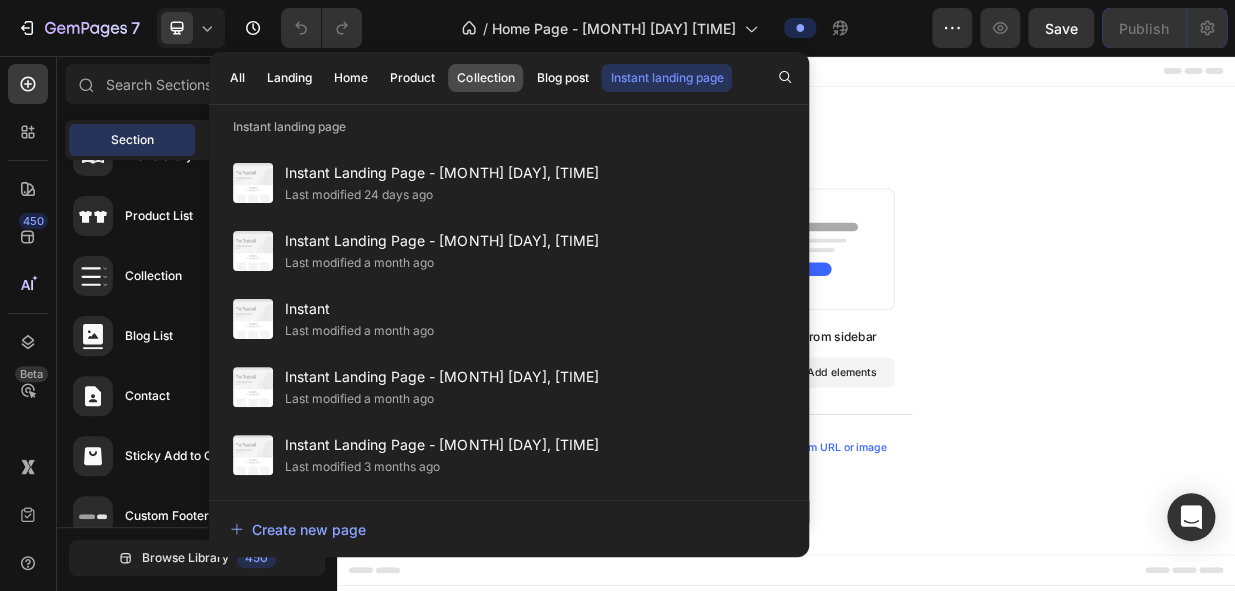 click on "Collection" at bounding box center (485, 78) 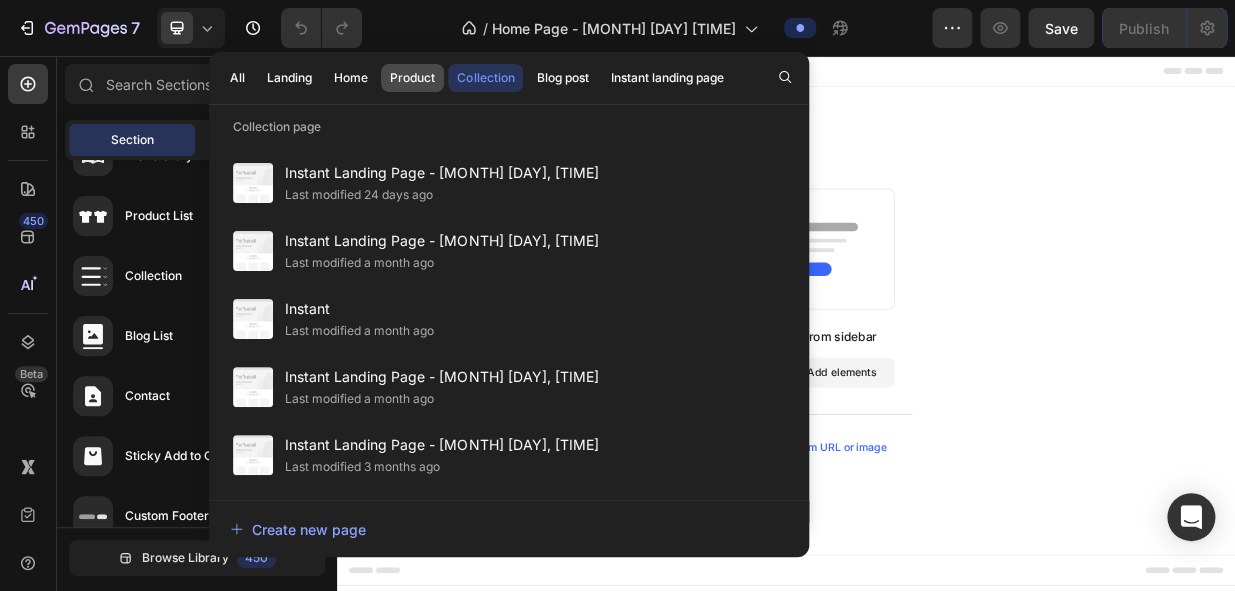 click on "Product" 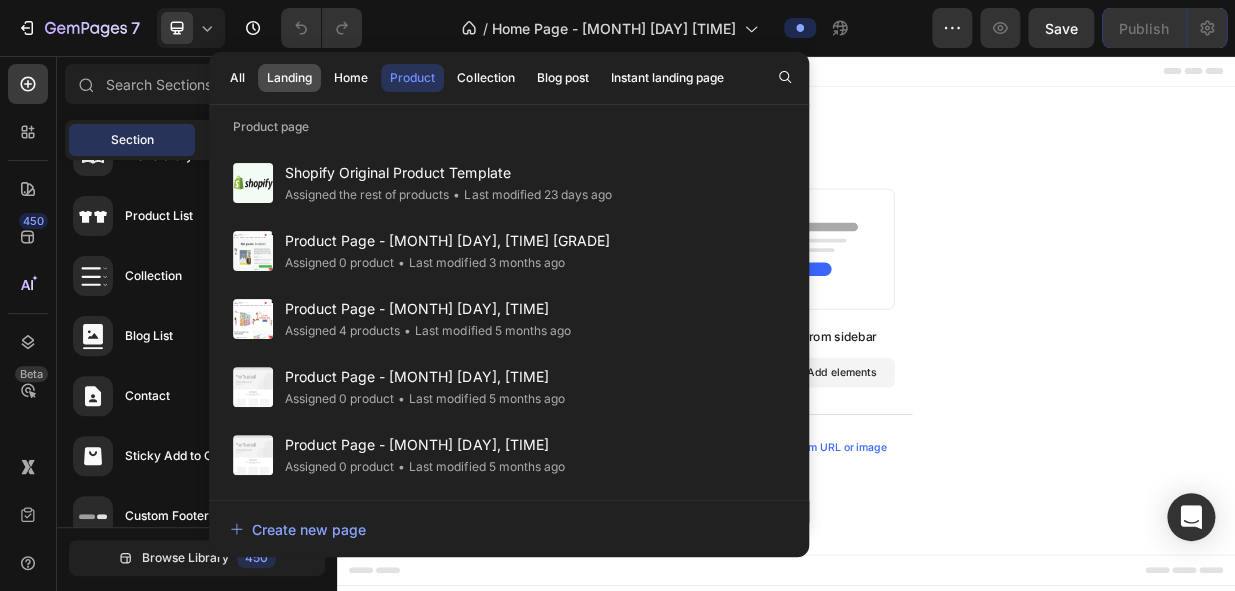 click on "Landing" at bounding box center [289, 78] 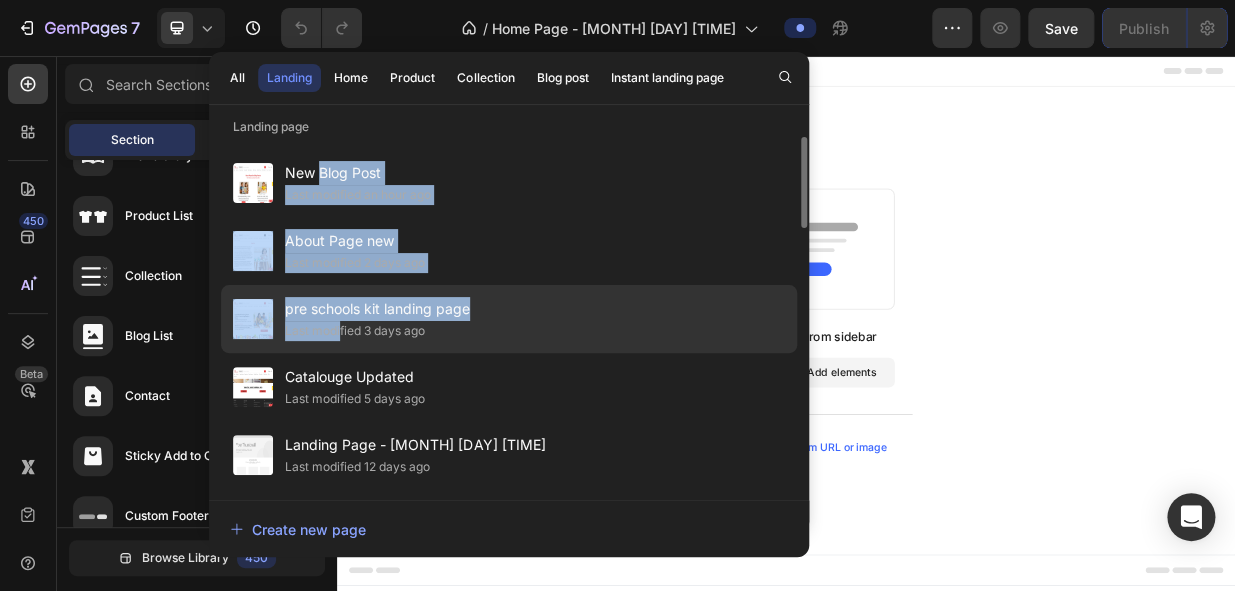 drag, startPoint x: 320, startPoint y: 170, endPoint x: 350, endPoint y: 328, distance: 160.82289 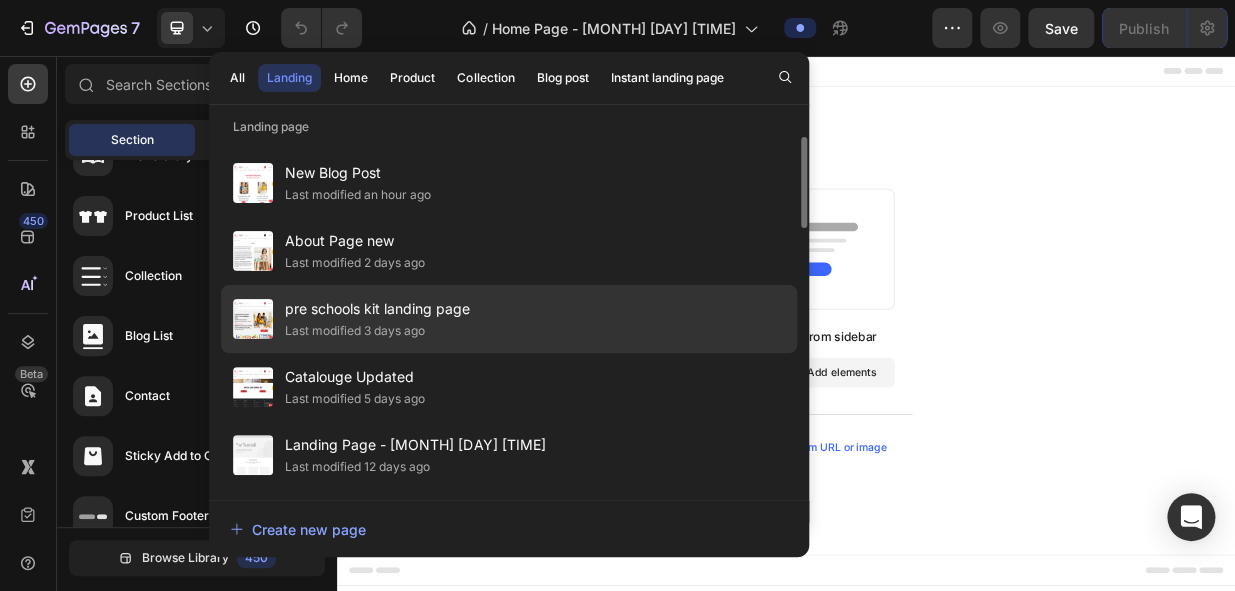 drag, startPoint x: 350, startPoint y: 328, endPoint x: 515, endPoint y: 334, distance: 165.10905 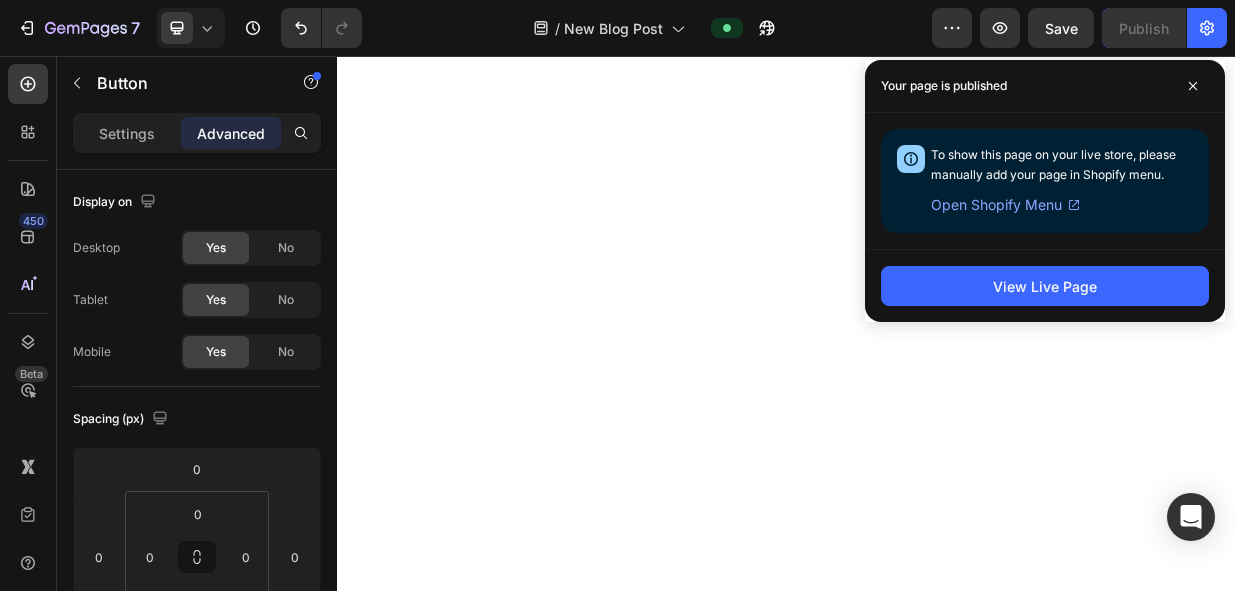 scroll, scrollTop: 0, scrollLeft: 0, axis: both 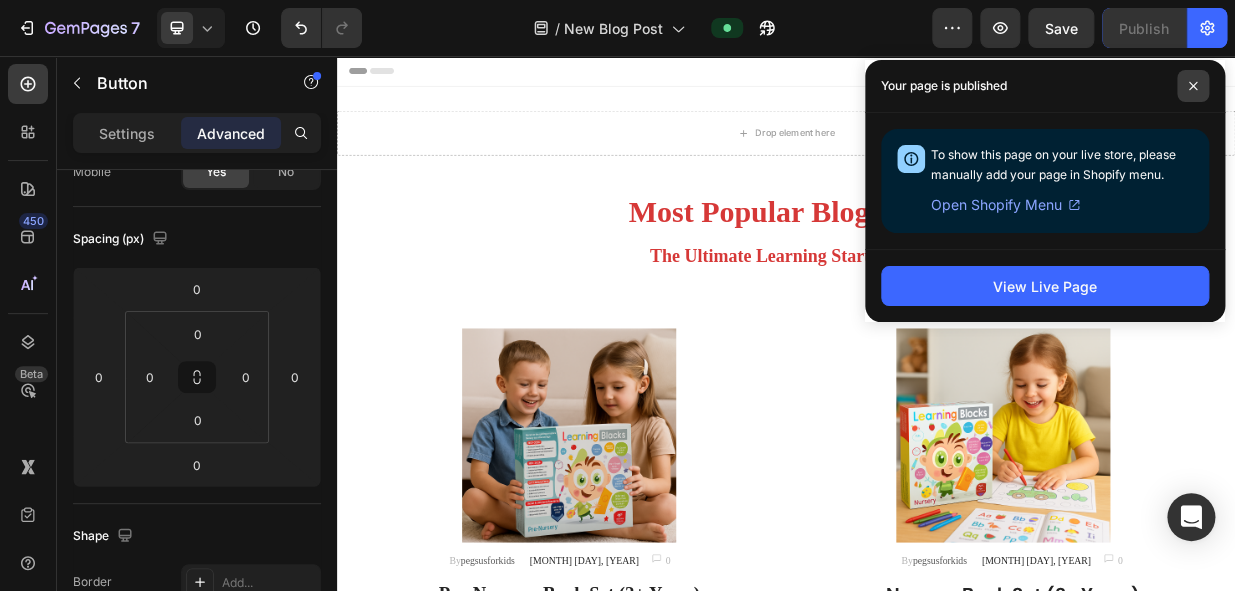 click 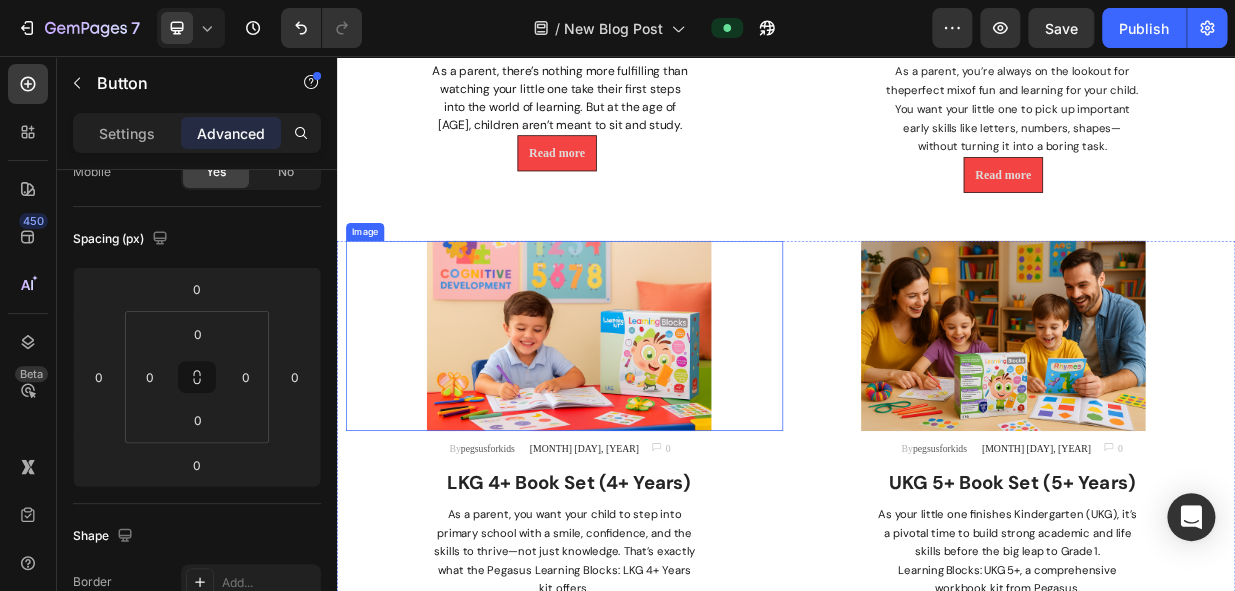 scroll, scrollTop: 529, scrollLeft: 0, axis: vertical 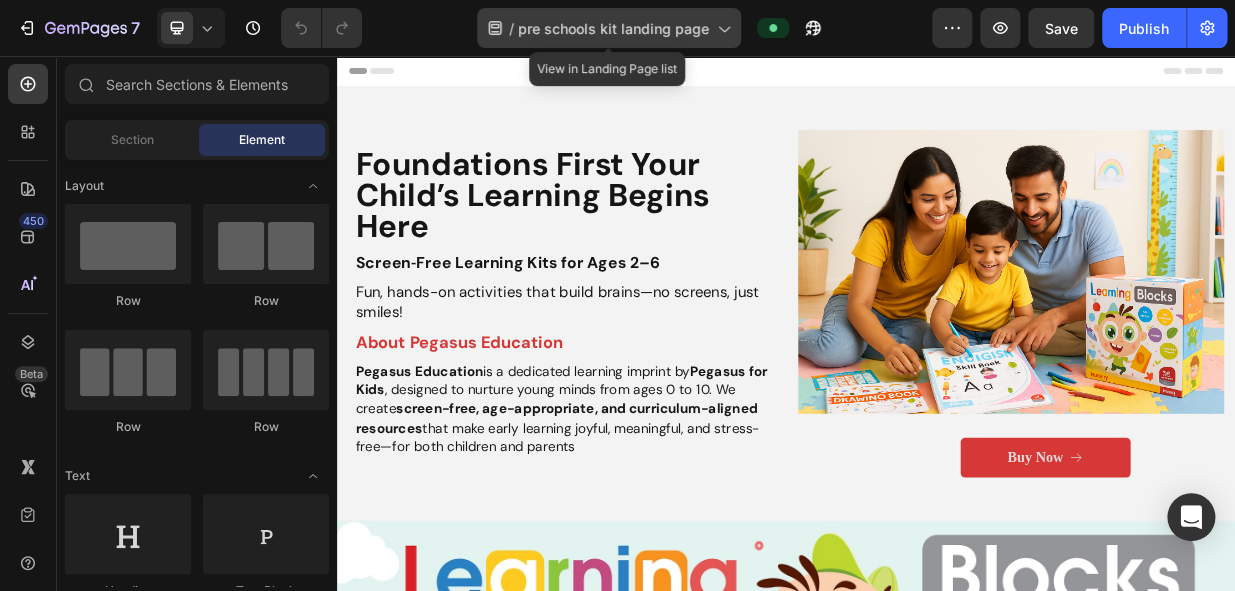 click on "pre schools kit landing page" at bounding box center [613, 28] 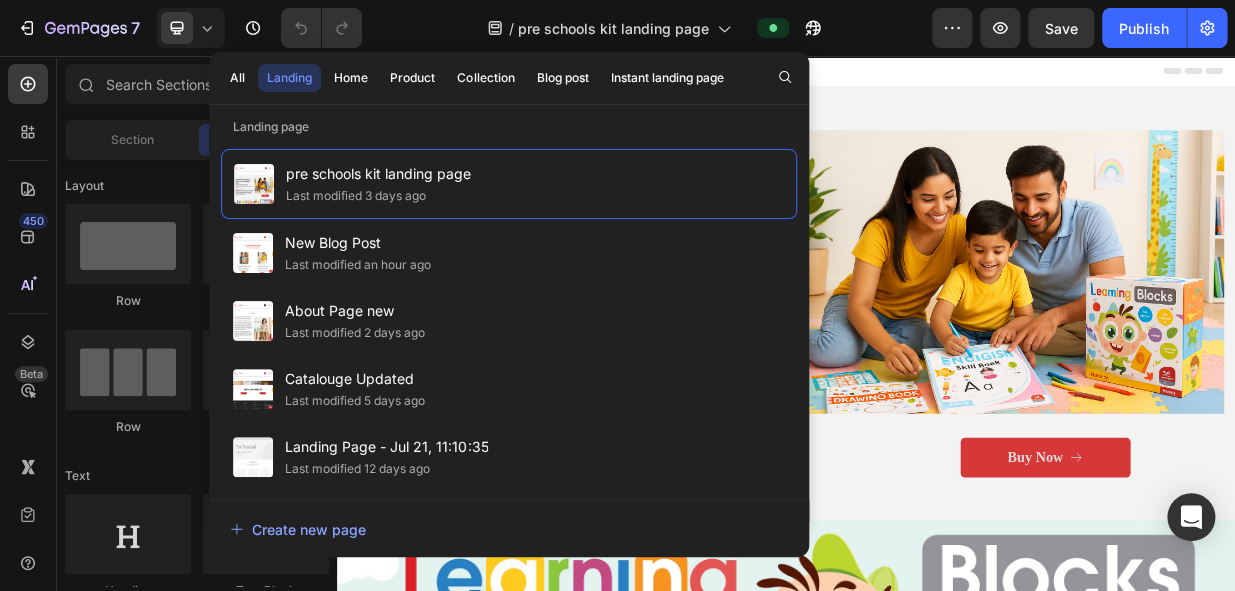 click on "Header" at bounding box center [937, 76] 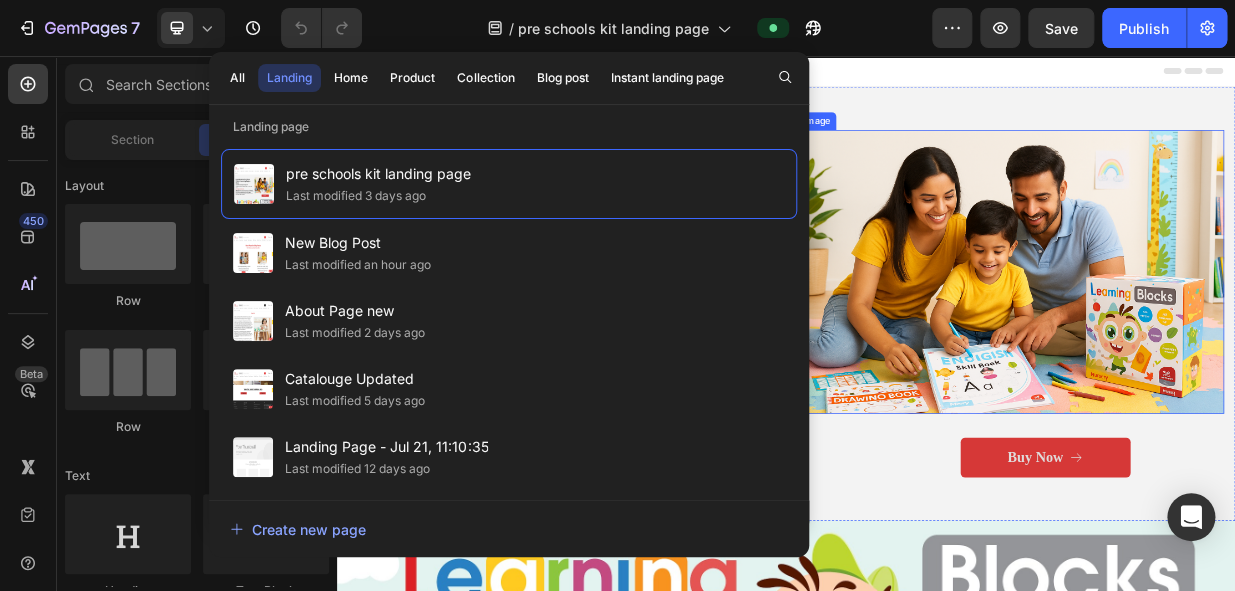 click at bounding box center [1237, 344] 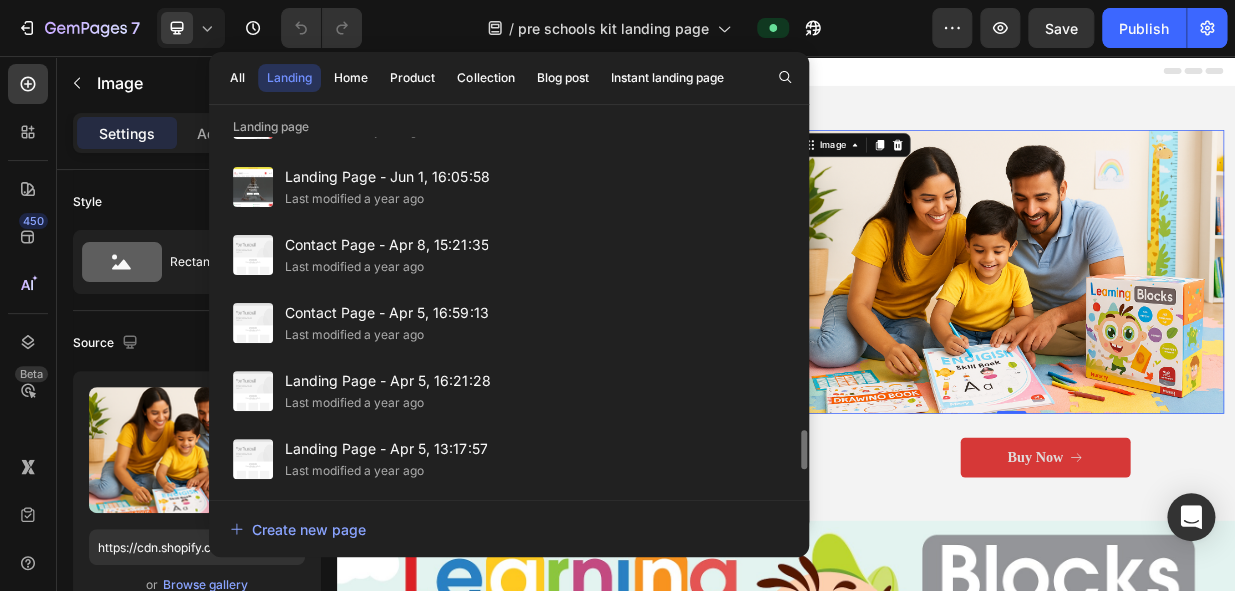 scroll, scrollTop: 2853, scrollLeft: 0, axis: vertical 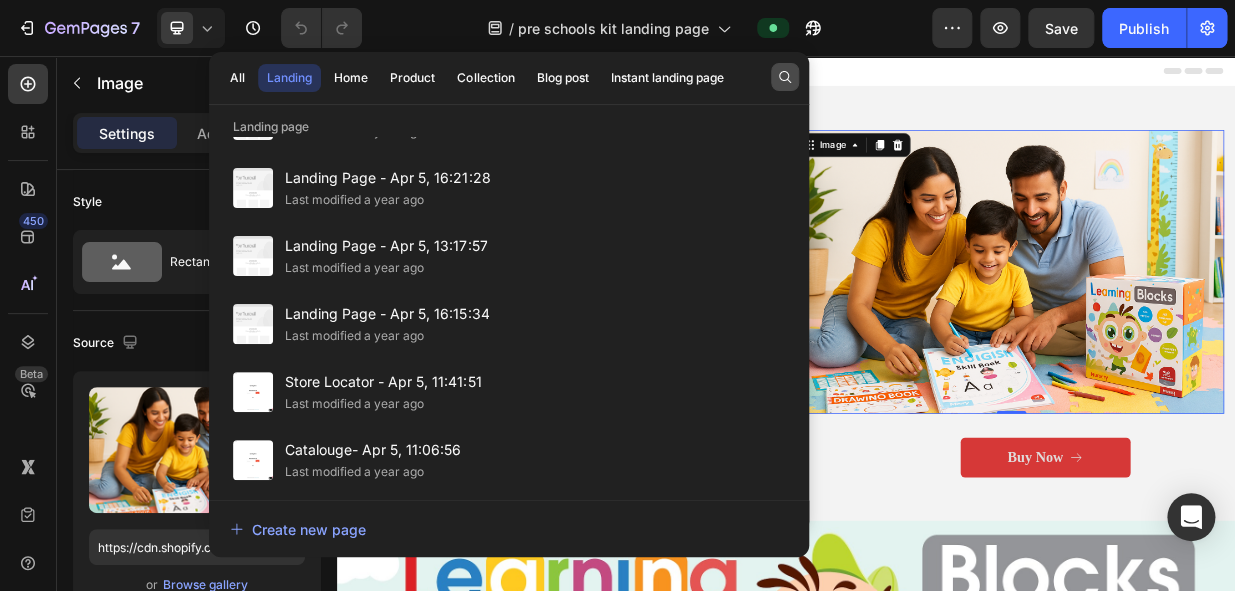 click 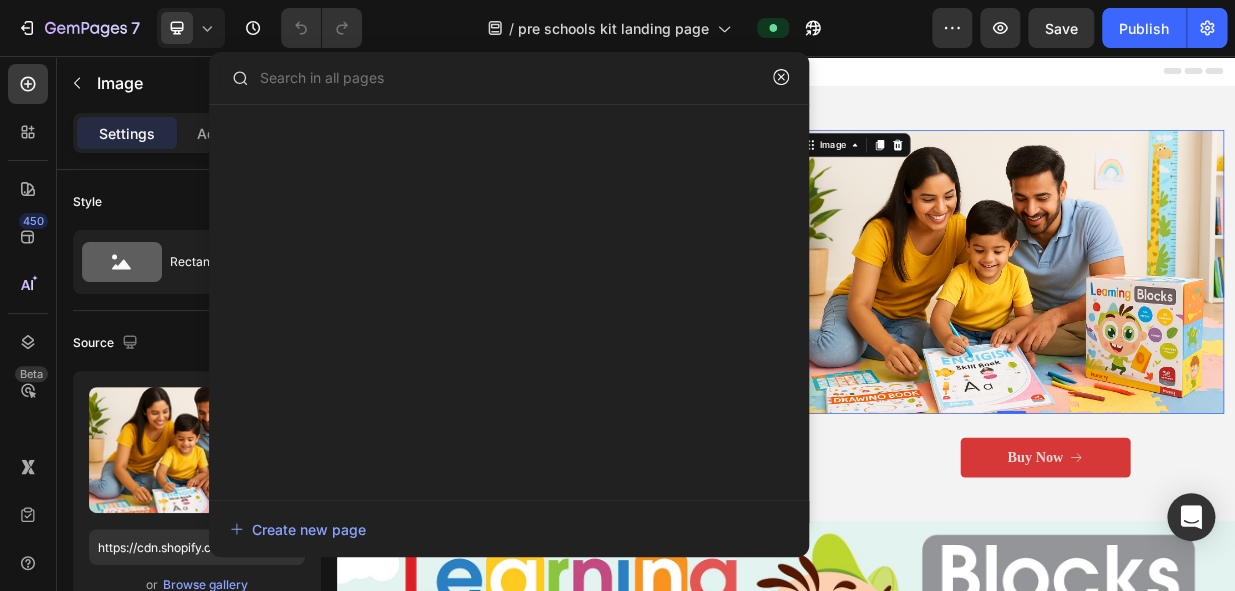 scroll, scrollTop: 0, scrollLeft: 0, axis: both 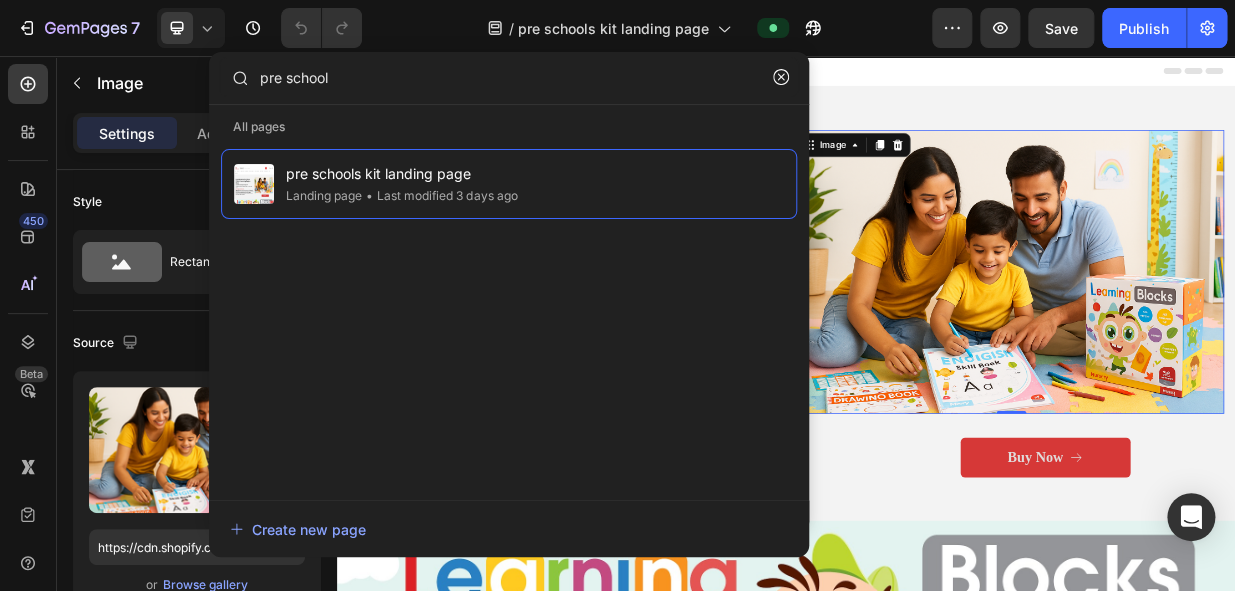 type on "pre school" 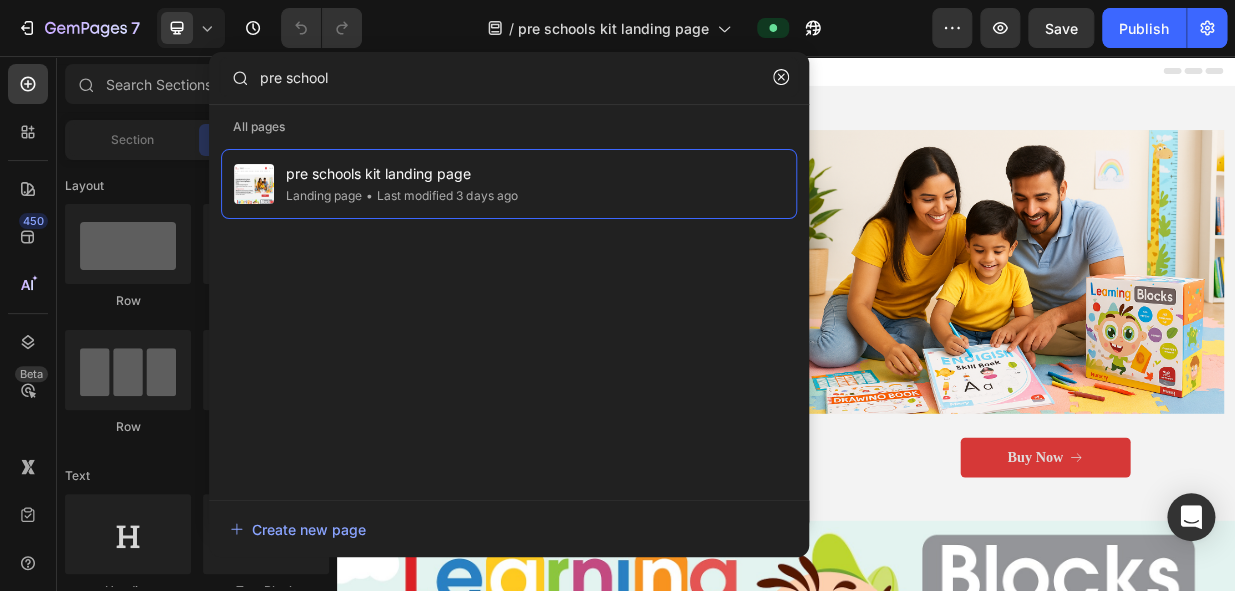 click on "Header" at bounding box center (937, 76) 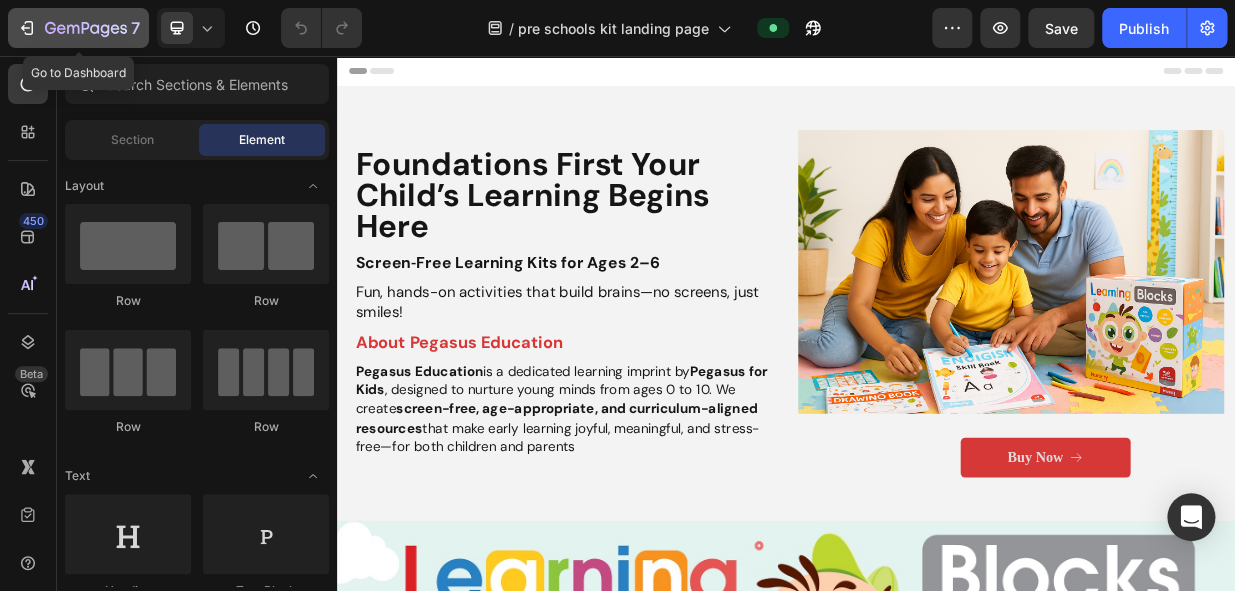 click 